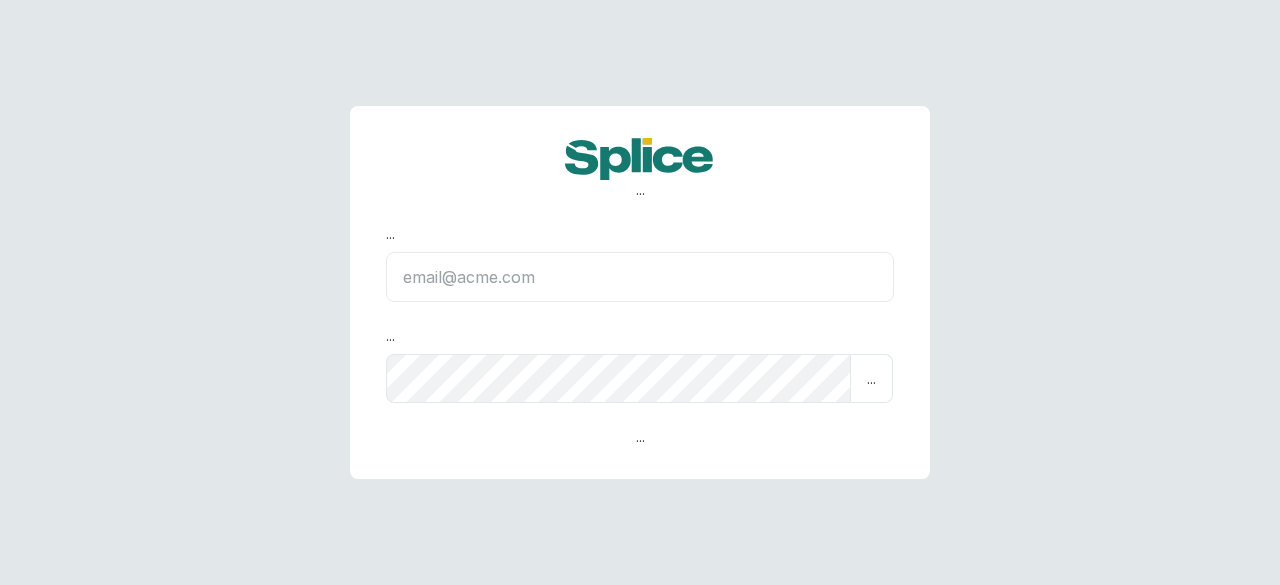 scroll, scrollTop: 0, scrollLeft: 0, axis: both 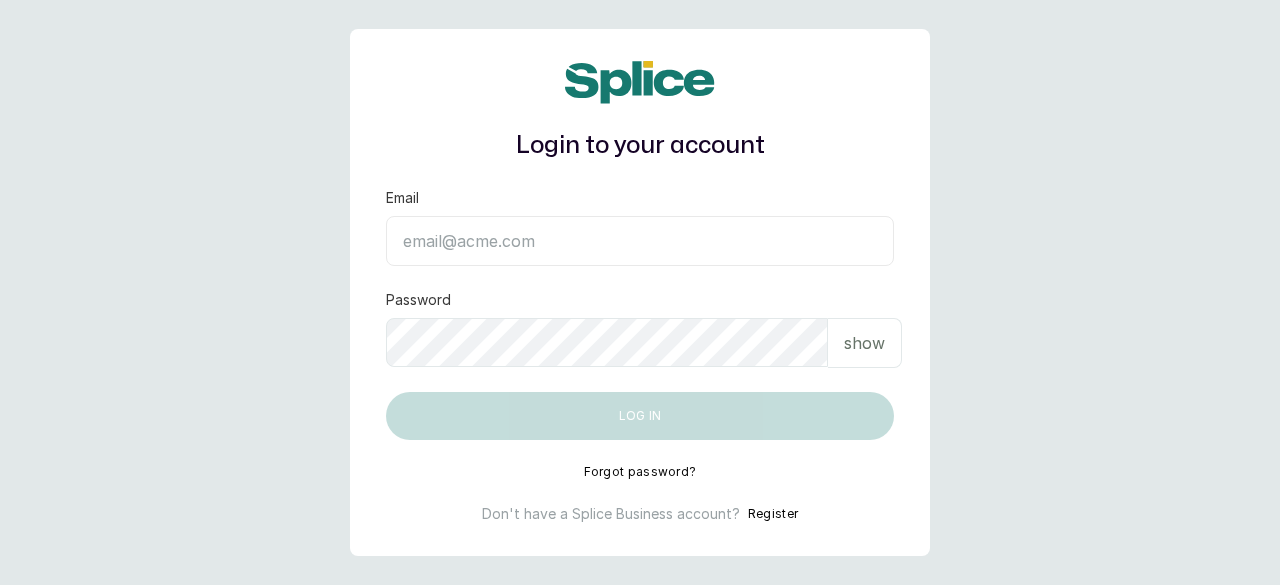 click on "Email" at bounding box center (640, 241) 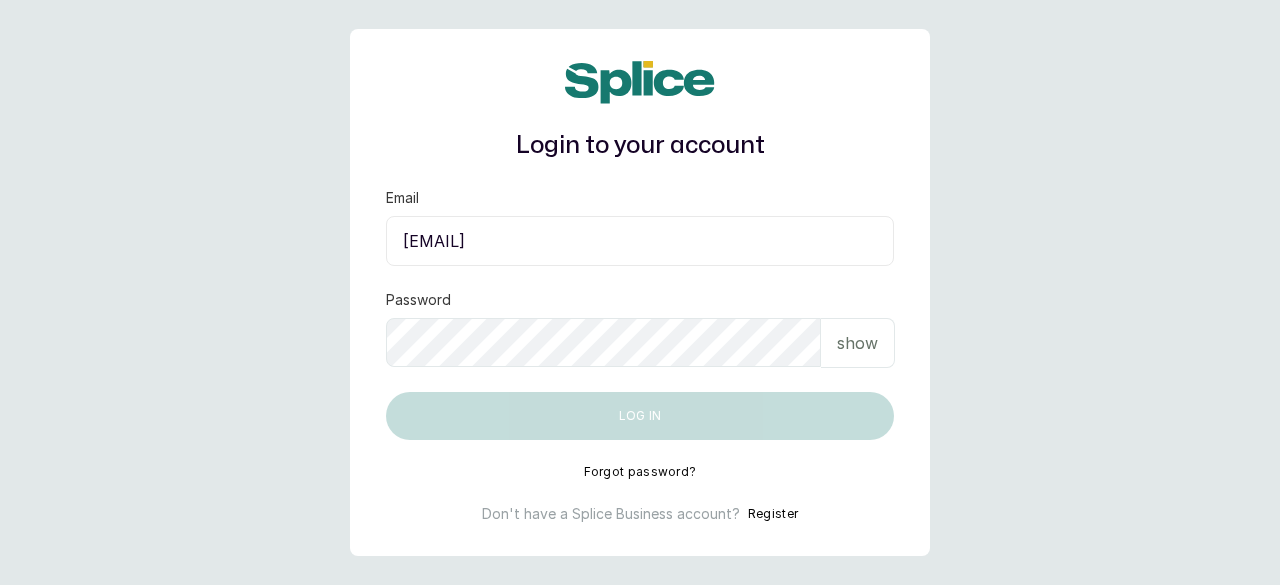 type on "omiisibor@gmail.com" 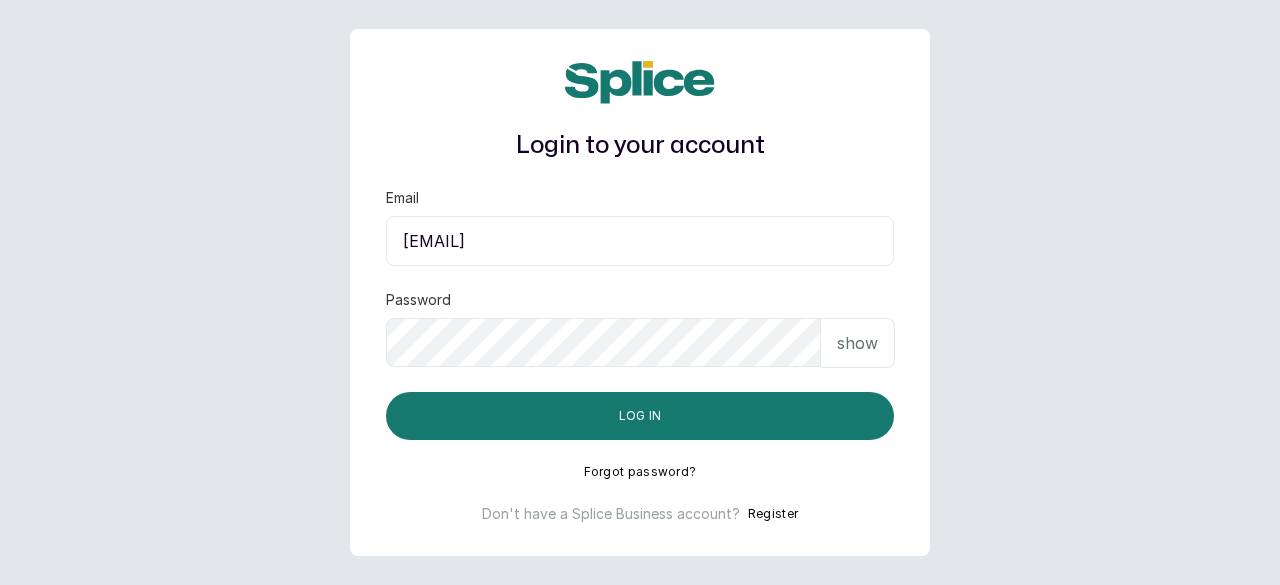 click on "show" at bounding box center (857, 343) 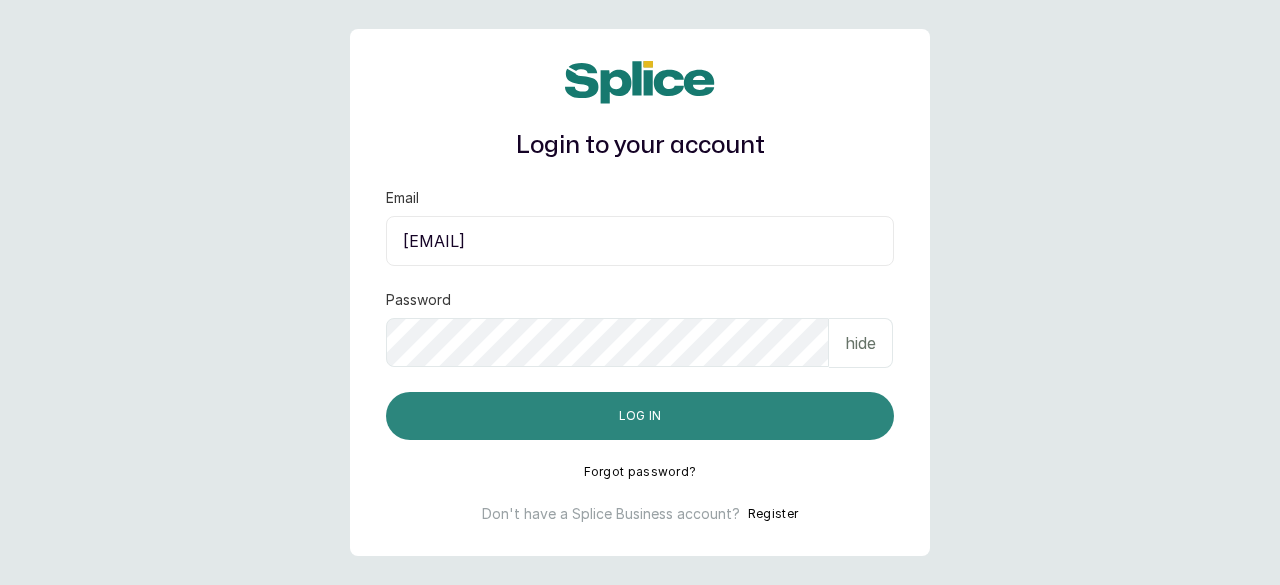 click on "Log in" at bounding box center (640, 416) 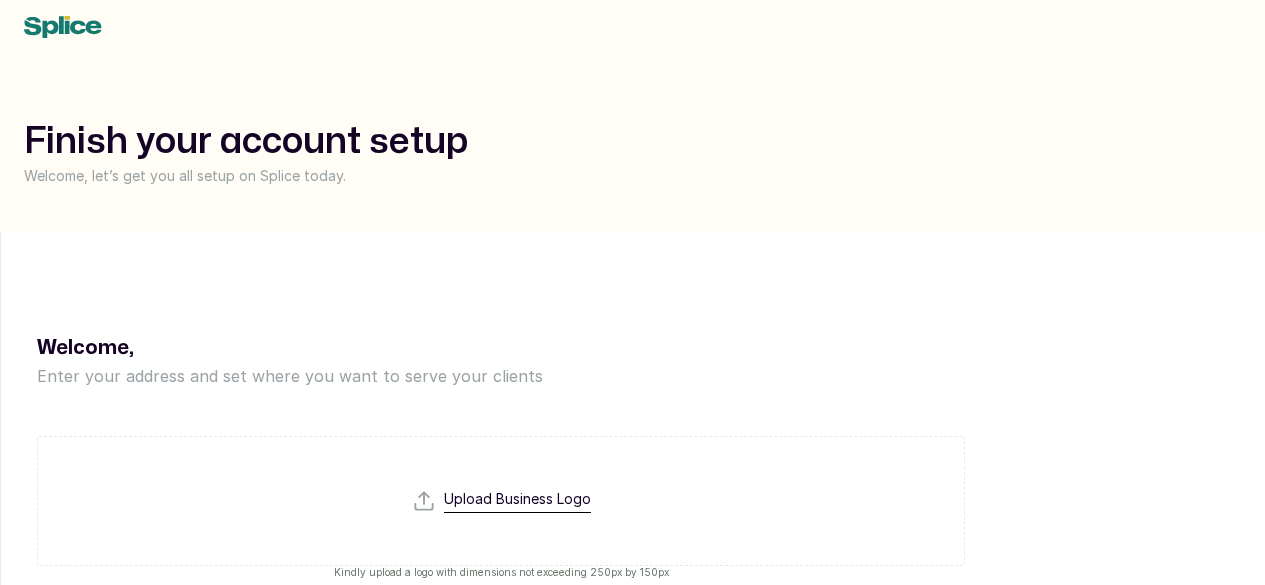 scroll, scrollTop: 0, scrollLeft: 0, axis: both 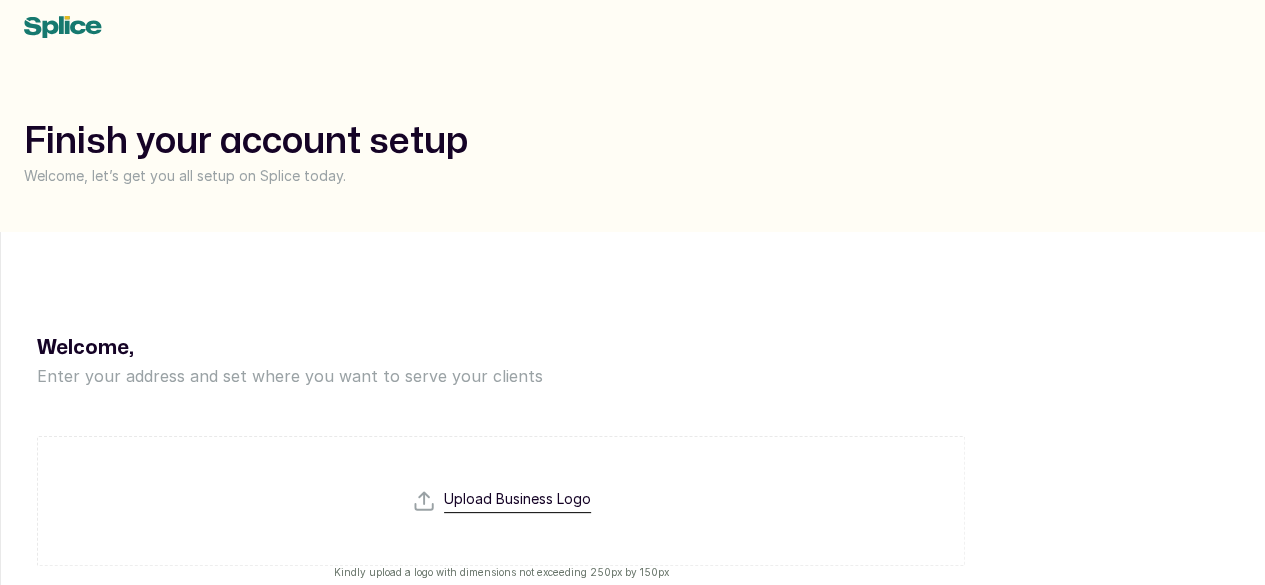click on "Welcome, Enter your address and set where you want to serve your clients Upload Business Logo Kindly upload a logo with dimensions not exceeding 250px by 150px Branch name Business Address Enter address Where do you serve clients? Business Address Home Service Are your display prices inclusive of VAT? Yes No Do you want to display tax in receipt? Yes No Do you want to bear the 2.5 % online payment processing fee? Yes No Is payment required for booking? Yes No Contact information Contact Email [EMAIL] Contact Phone Number +234 Proceed" at bounding box center [501, 524] 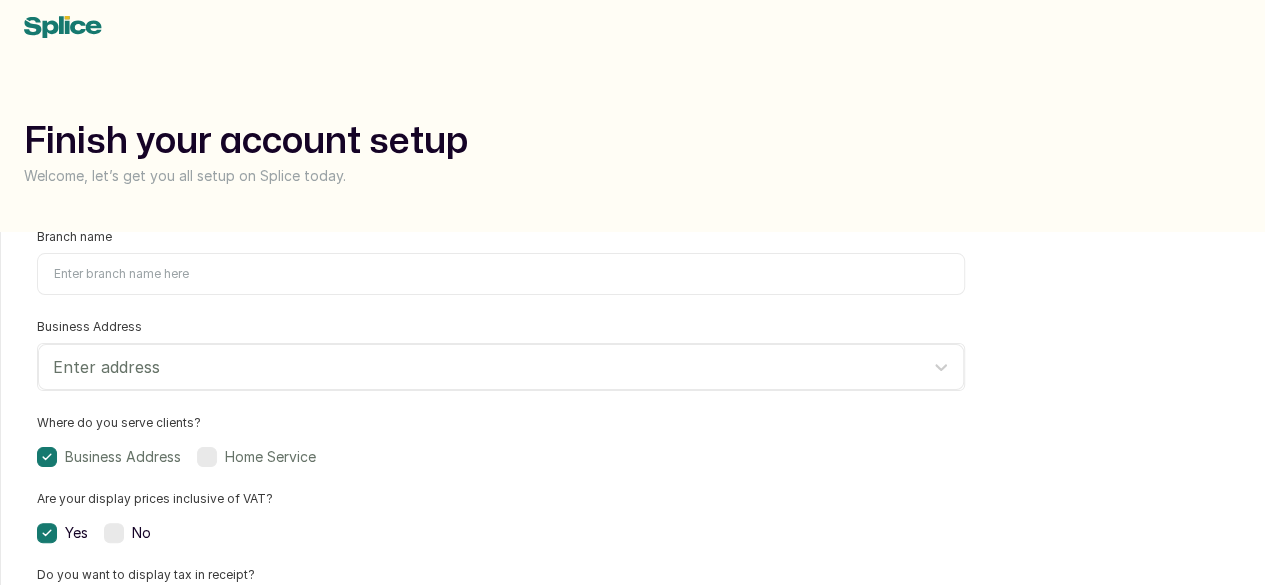 scroll, scrollTop: 381, scrollLeft: 0, axis: vertical 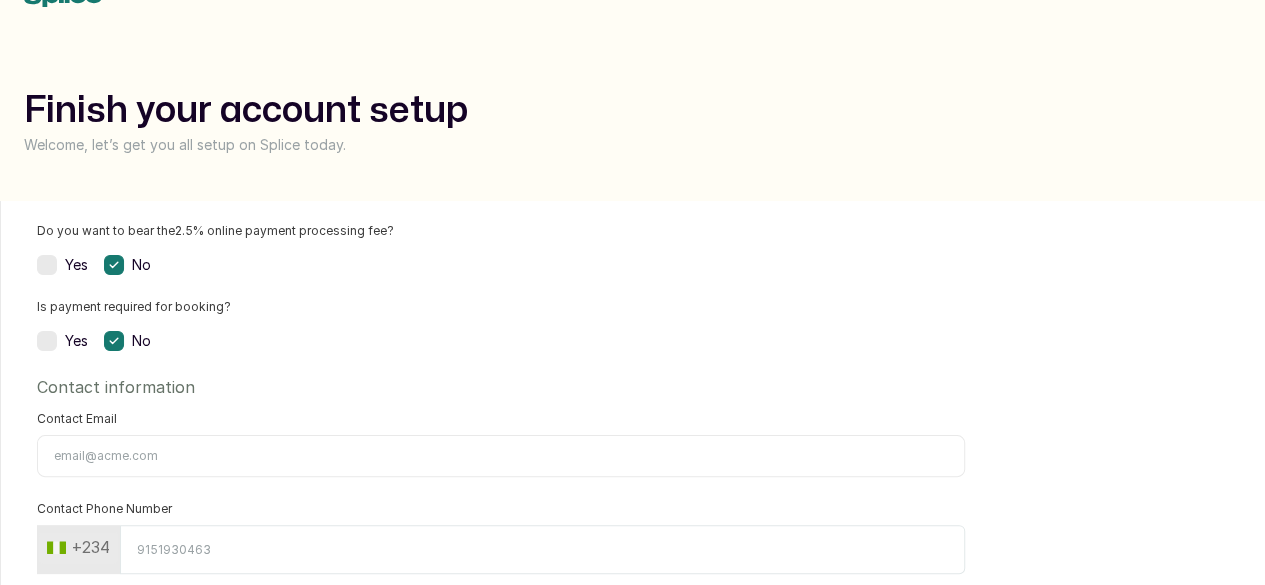 click on "Services" at bounding box center (0, 0) 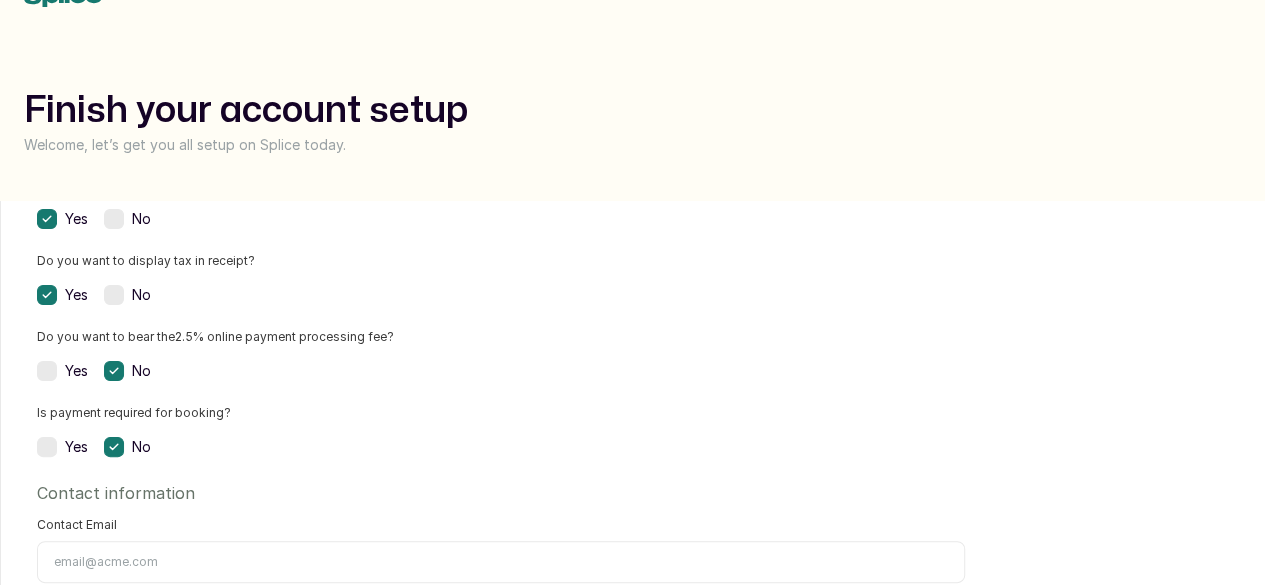 scroll, scrollTop: 667, scrollLeft: 0, axis: vertical 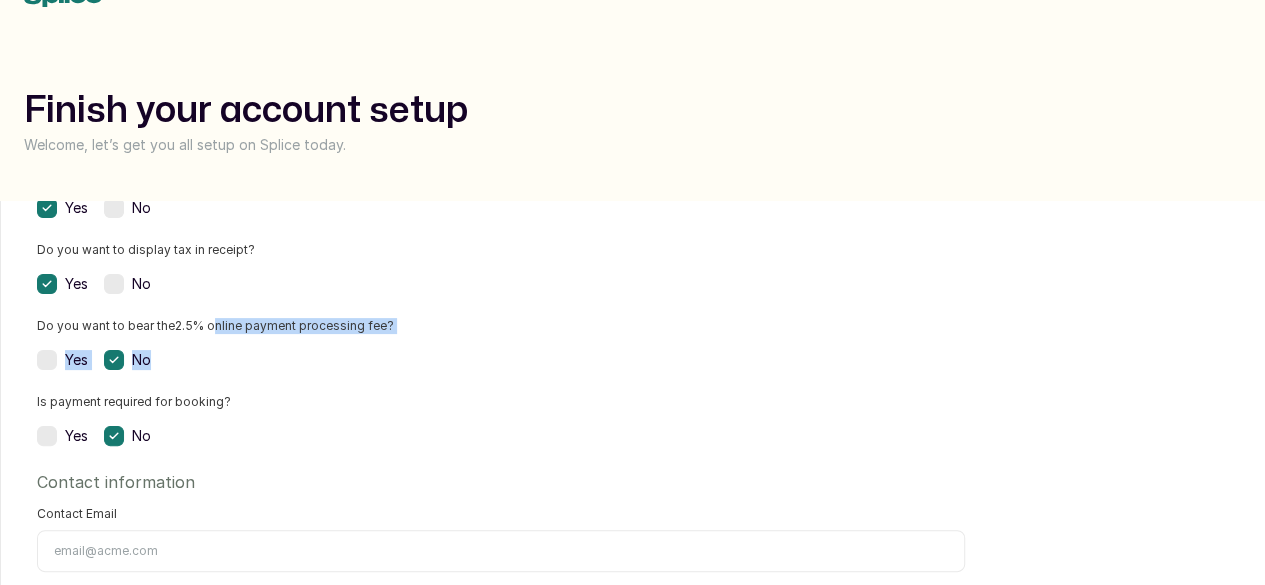 drag, startPoint x: 664, startPoint y: 123, endPoint x: 710, endPoint y: 161, distance: 59.665737 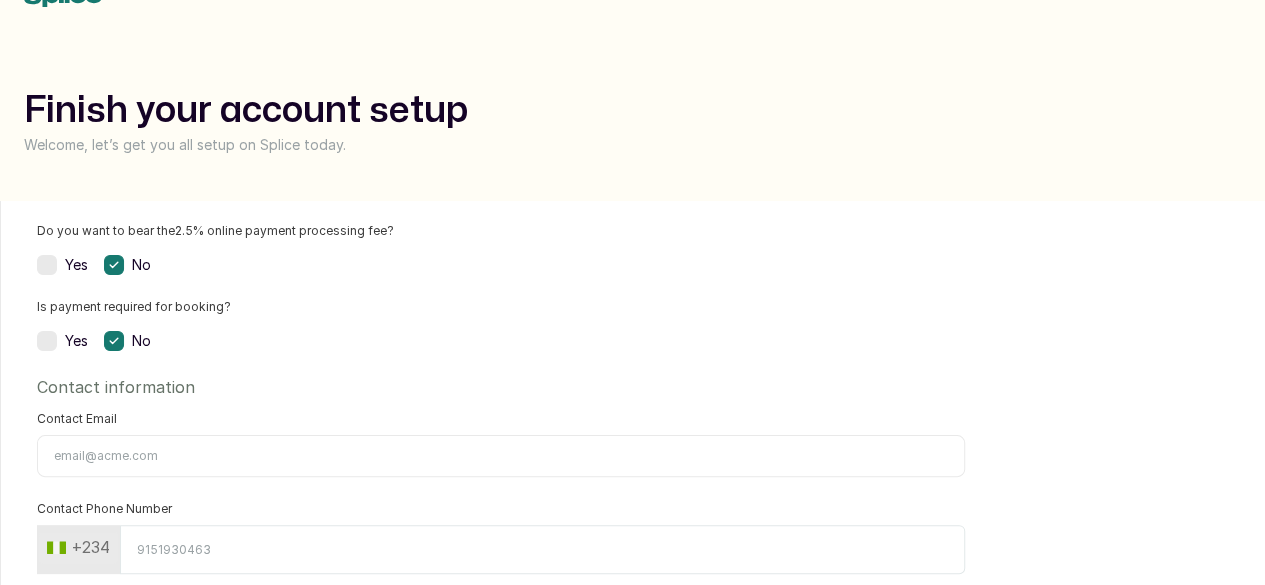 scroll, scrollTop: 811, scrollLeft: 0, axis: vertical 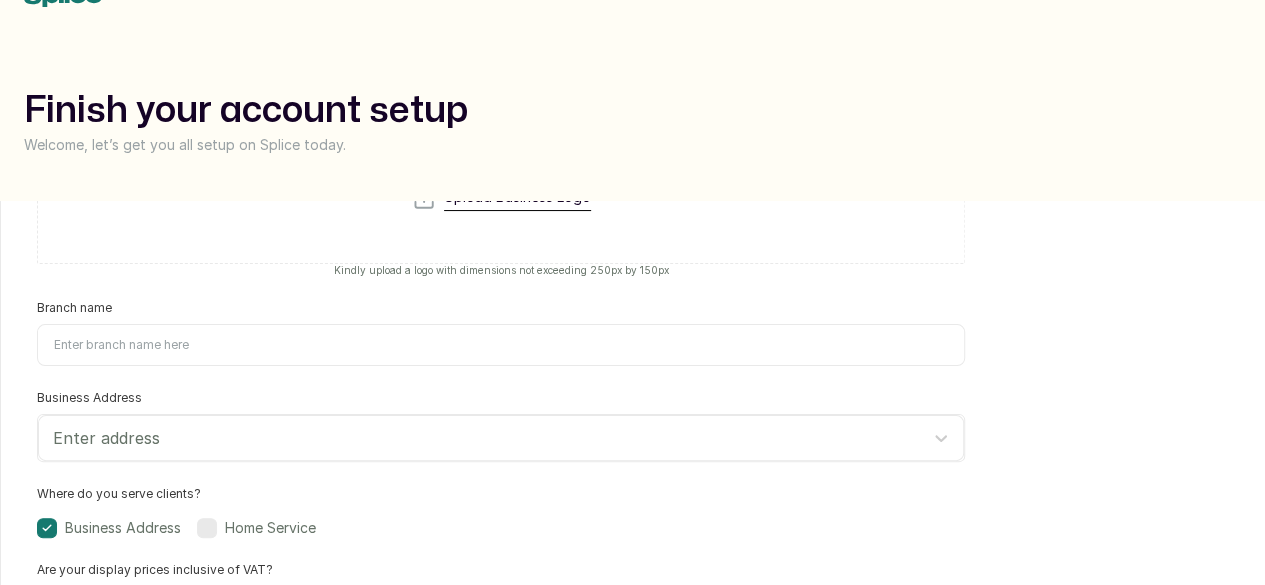 click on "Branch name" at bounding box center (501, 345) 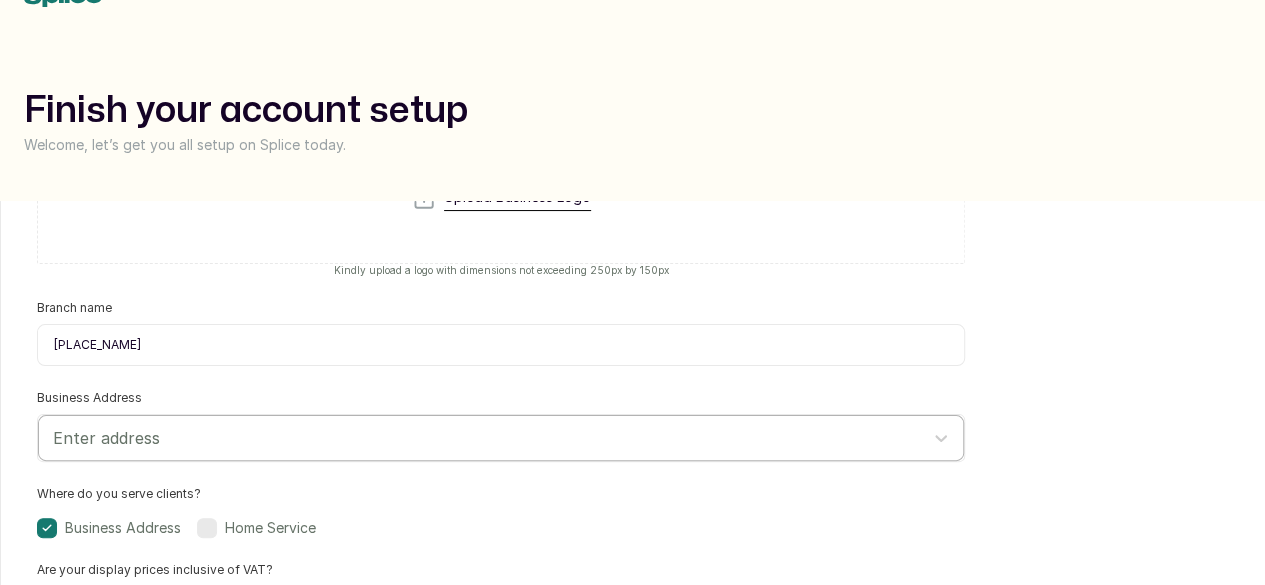 type on "[PLACE_NAME]" 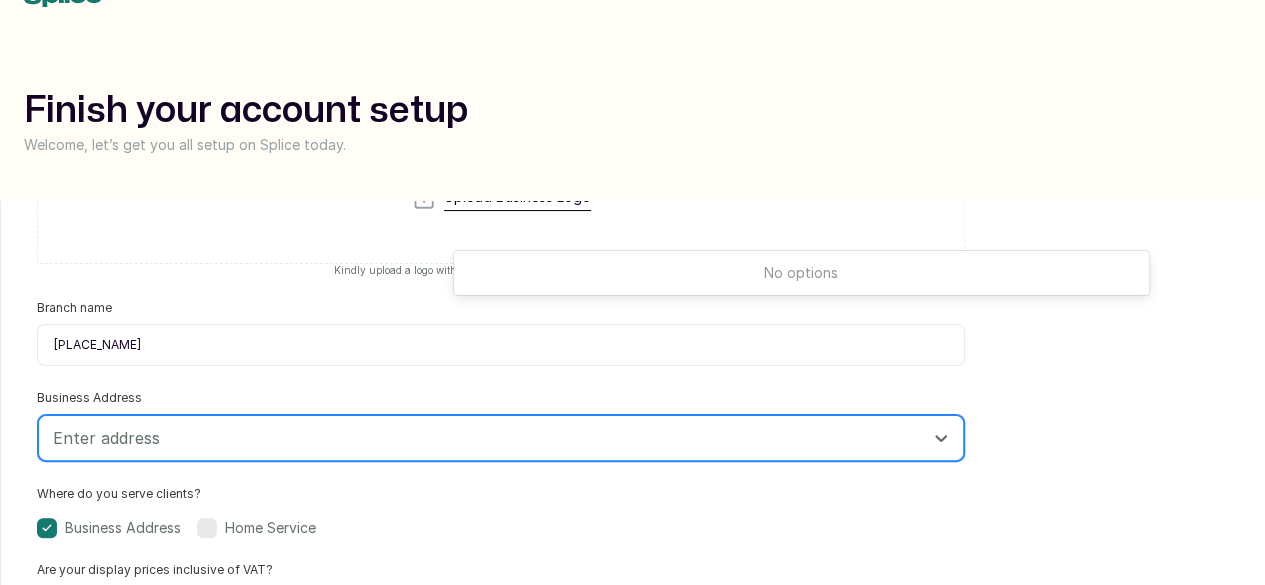 click at bounding box center [483, 438] 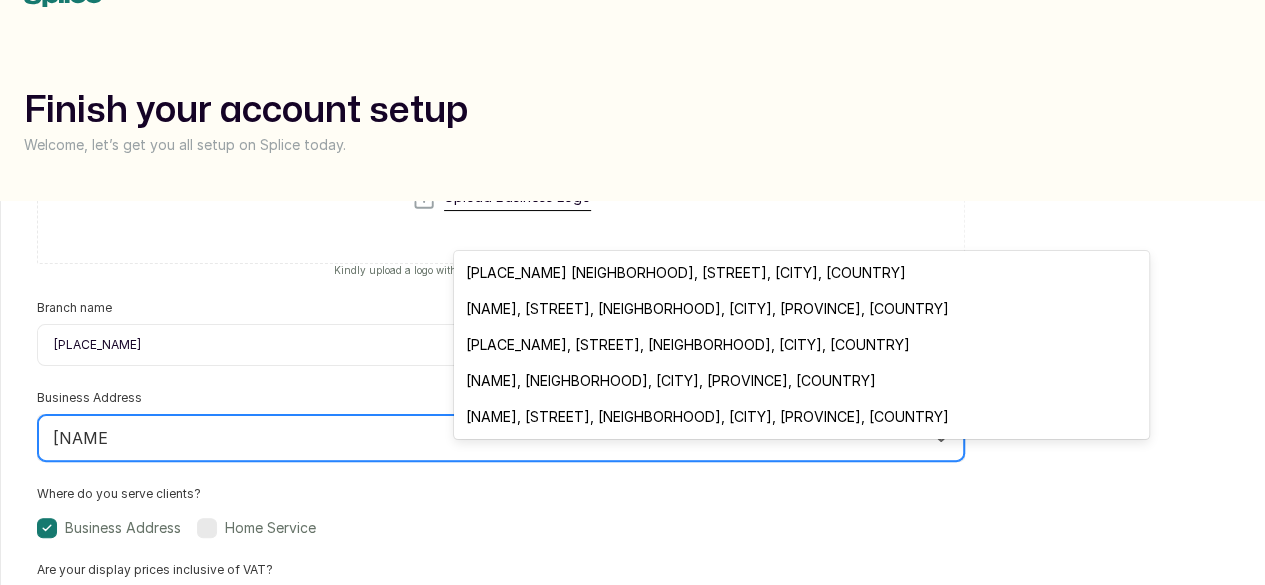 type on "[PLACE_NAME]" 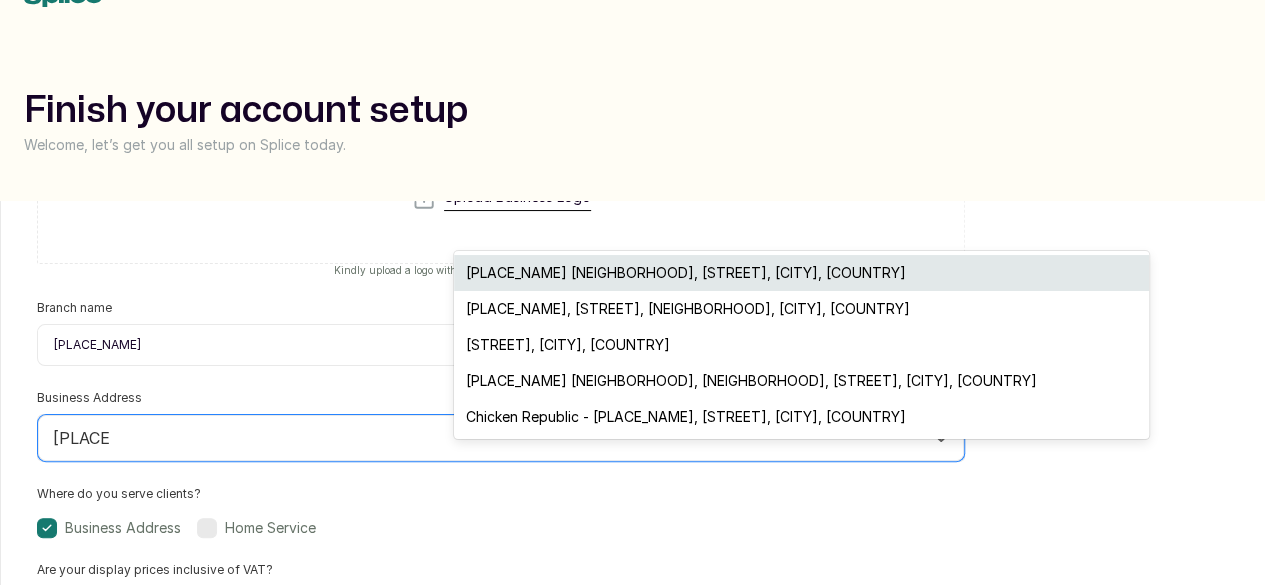 click on "[PLACE_NAME] [NEIGHBORHOOD], [STREET], [CITY], [COUNTRY]" at bounding box center [801, 273] 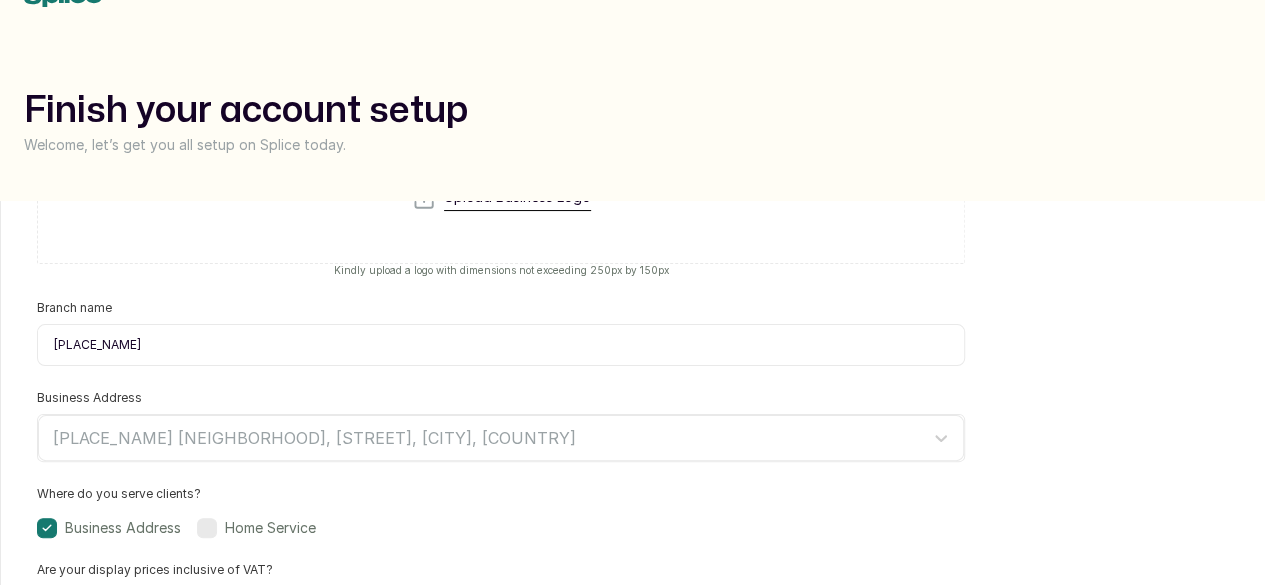 click at bounding box center (207, 528) 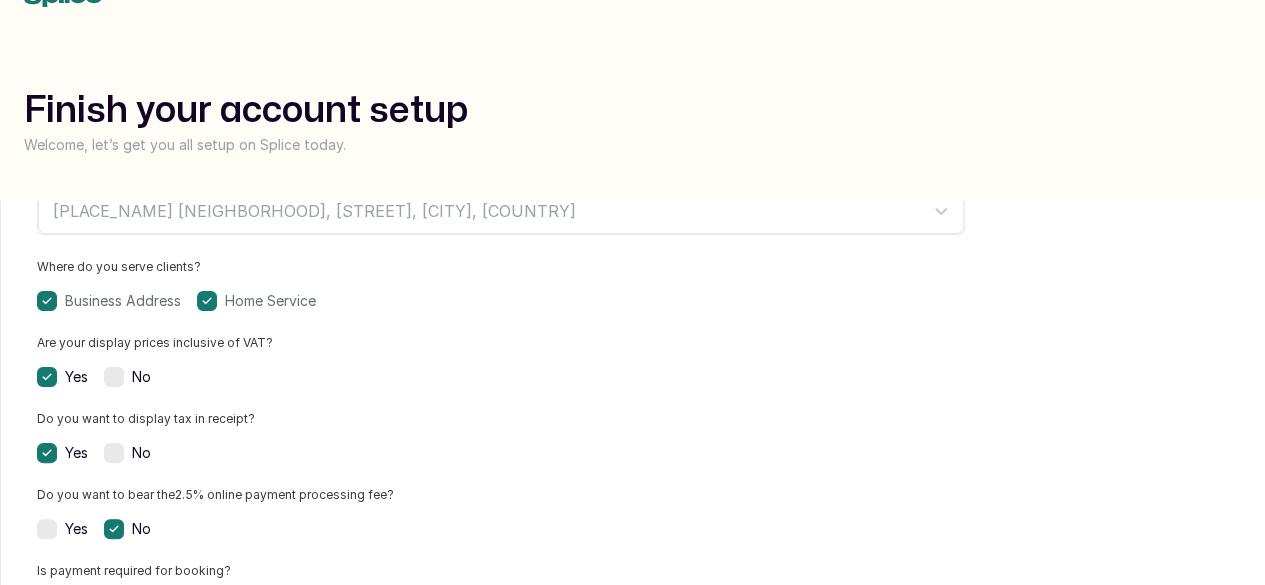 scroll, scrollTop: 499, scrollLeft: 0, axis: vertical 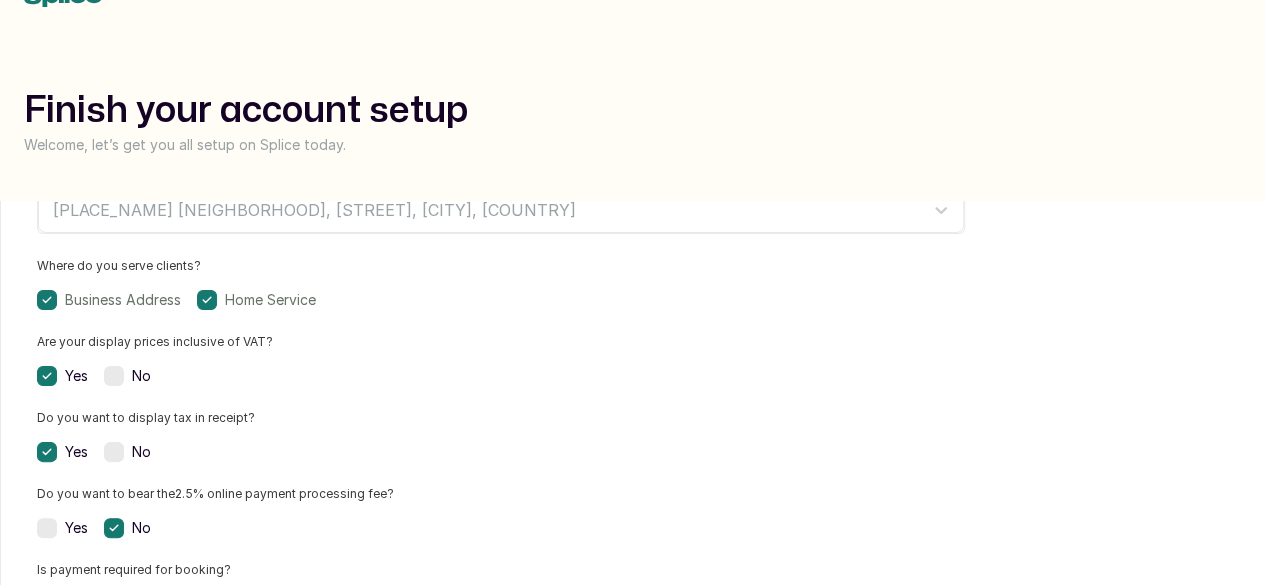 click at bounding box center (114, 376) 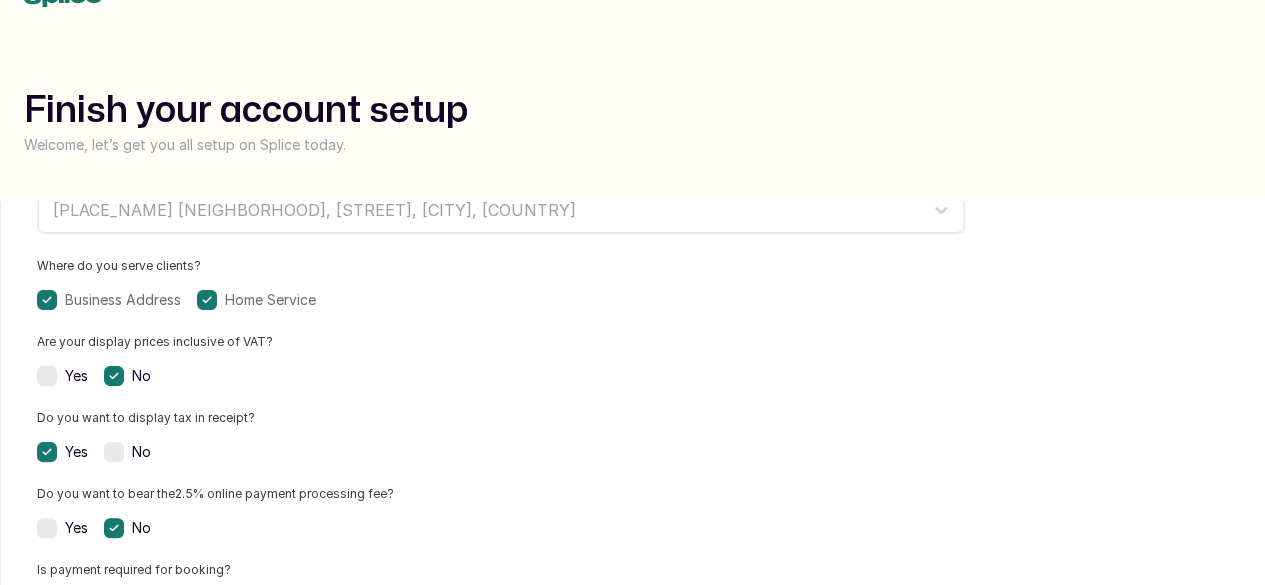 click at bounding box center [114, 452] 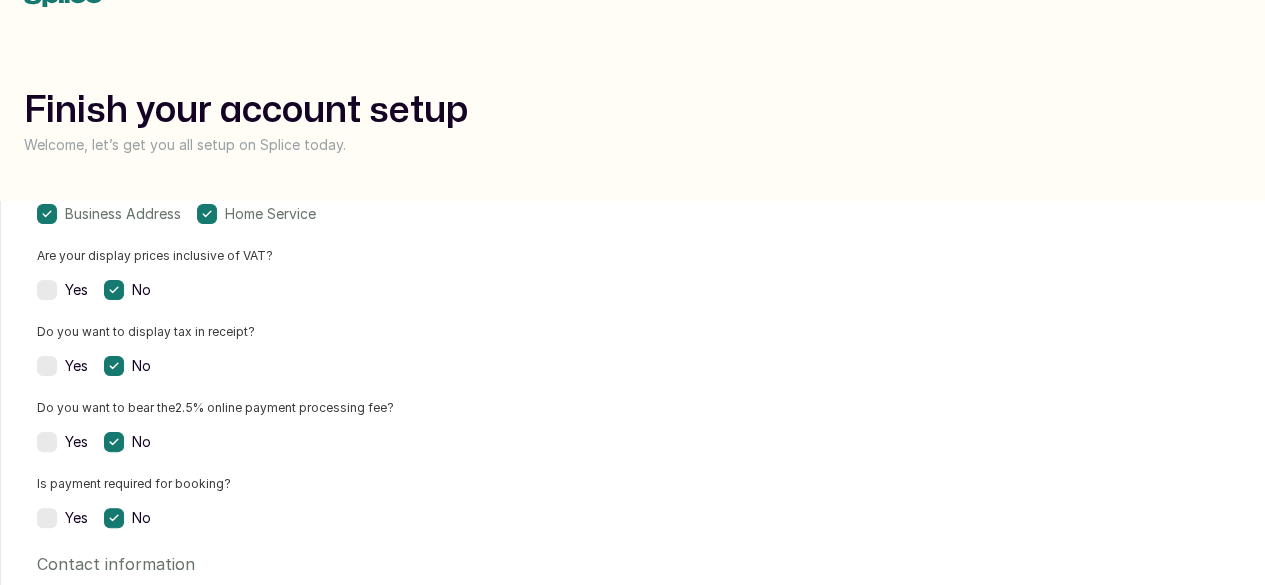 scroll, scrollTop: 587, scrollLeft: 0, axis: vertical 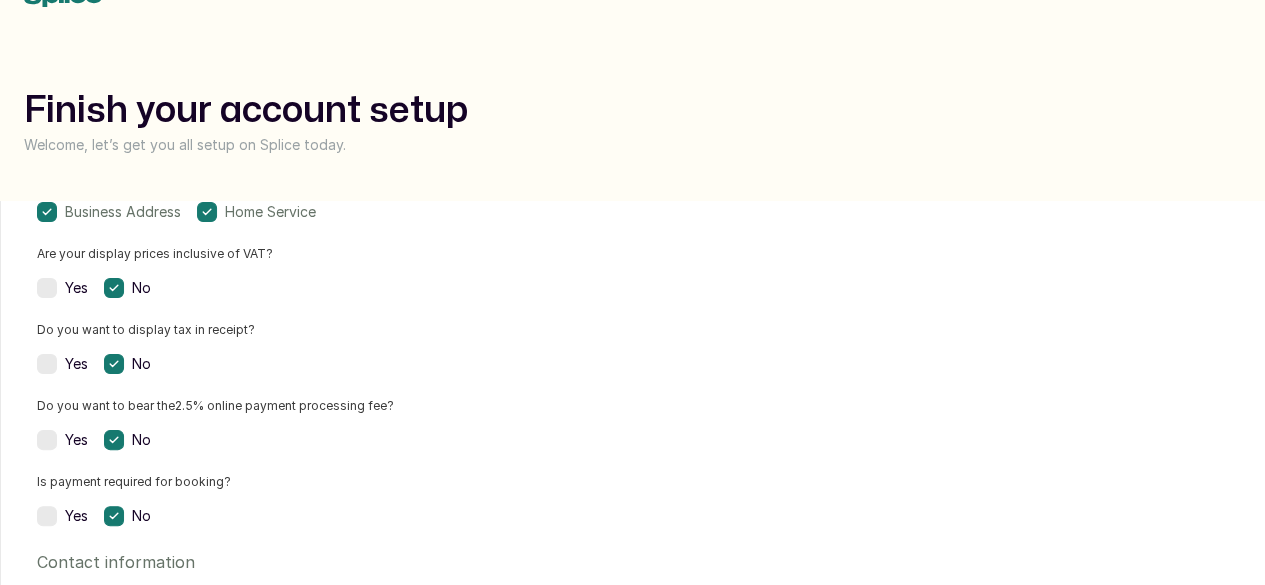 click at bounding box center (47, 288) 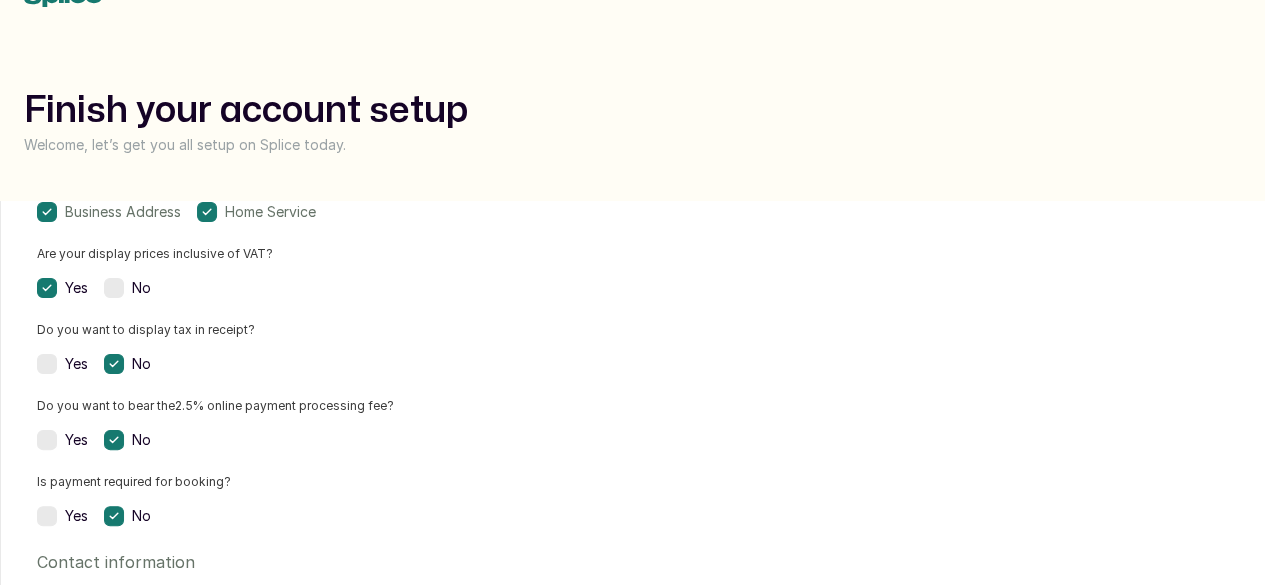 click at bounding box center (47, 364) 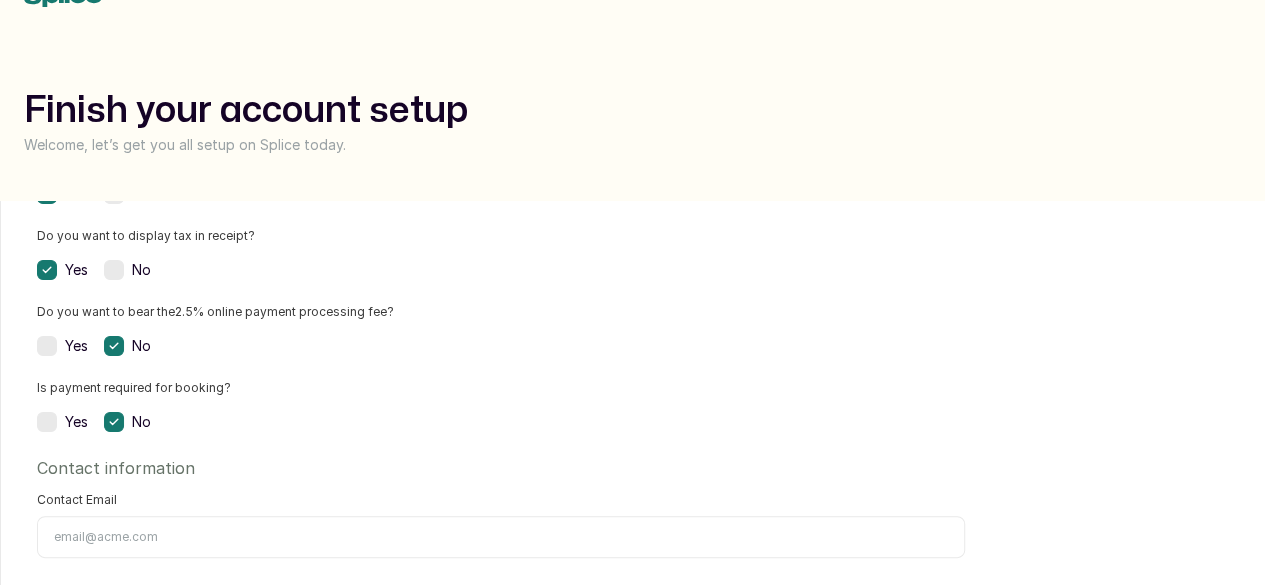 scroll, scrollTop: 693, scrollLeft: 0, axis: vertical 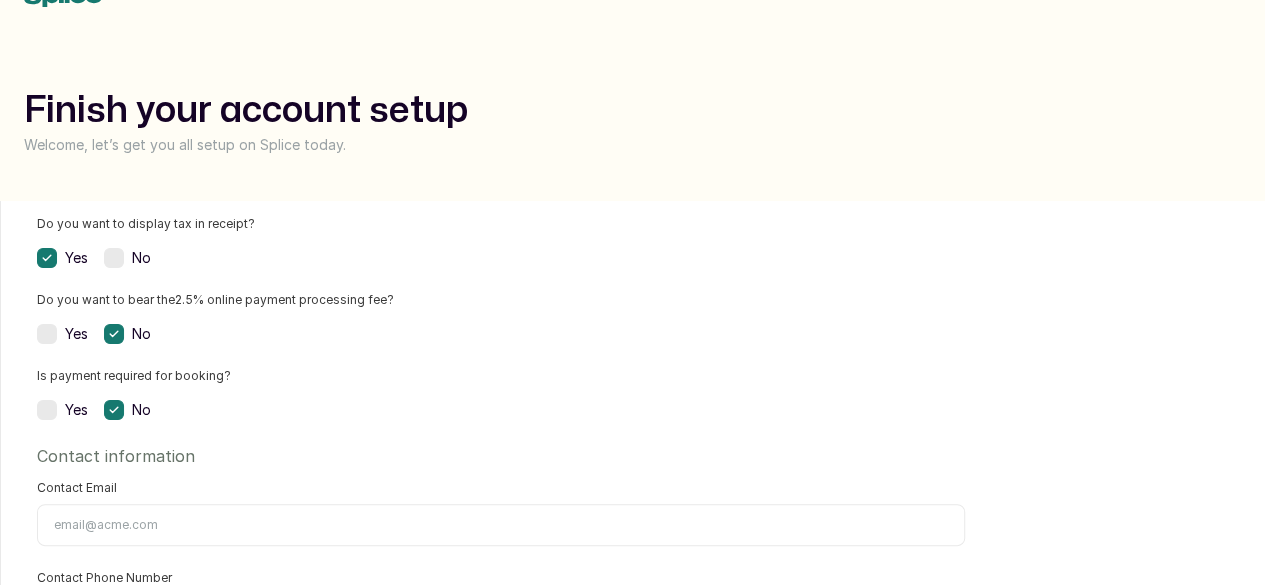 click at bounding box center [47, 410] 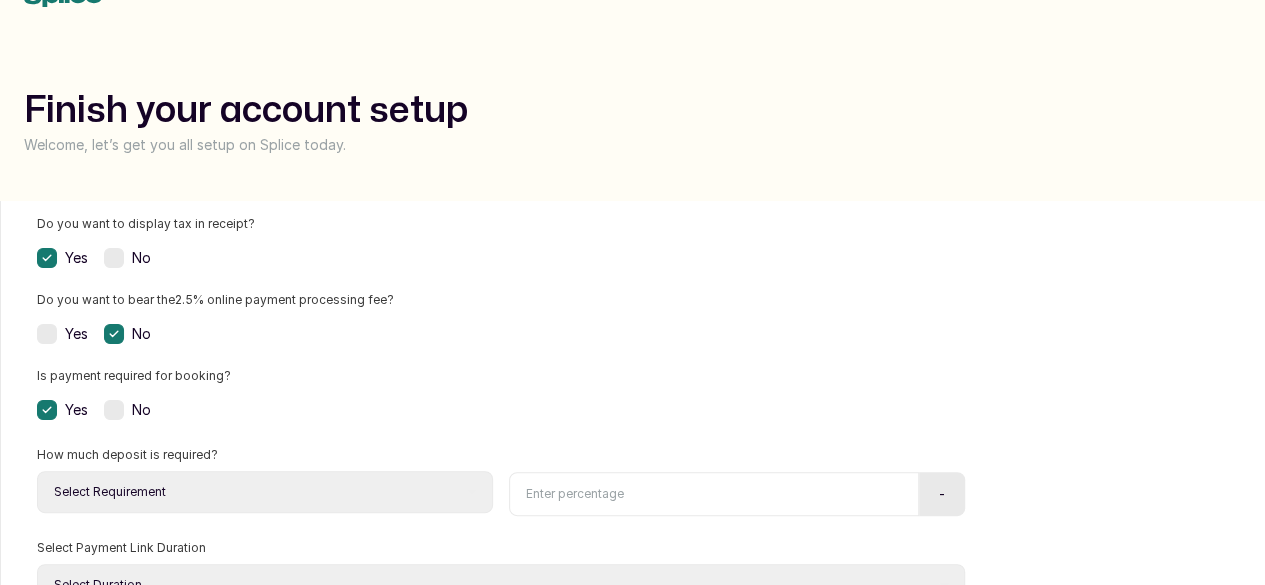 click on "-" at bounding box center (942, 494) 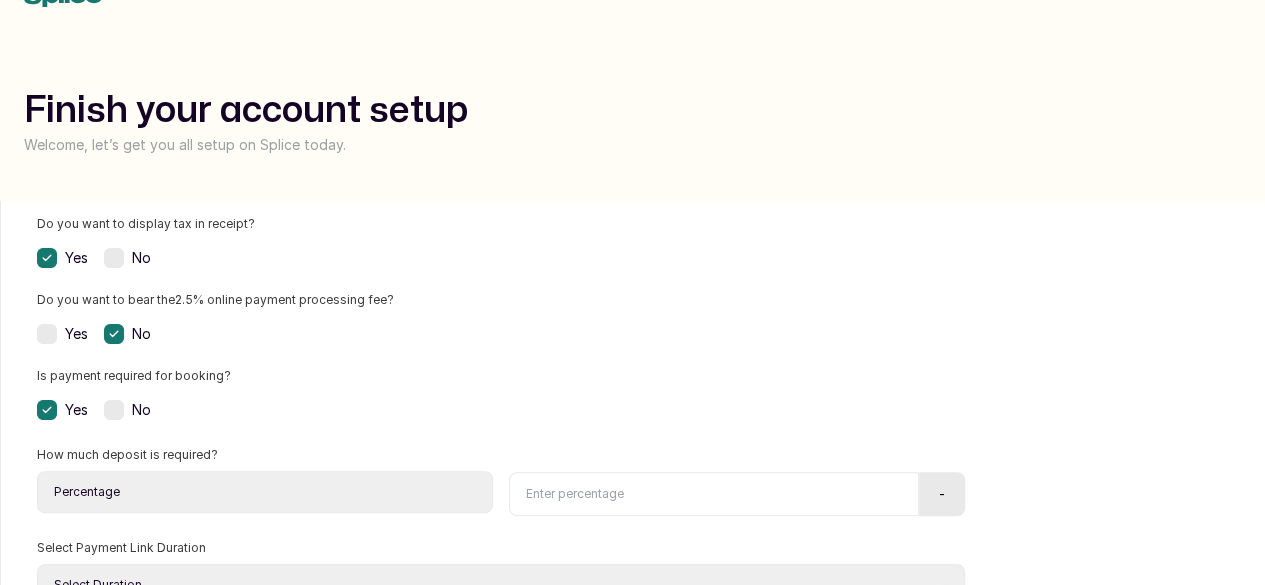 click on "Select Requirement Percentage Fixed Amount" at bounding box center (265, 492) 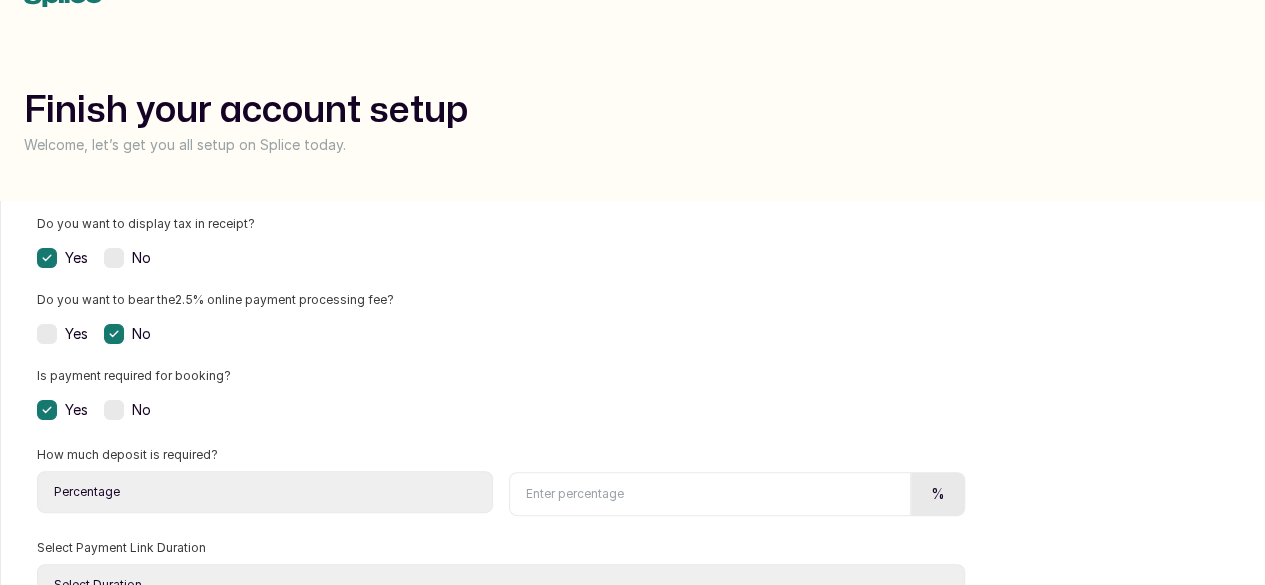 click at bounding box center (710, 494) 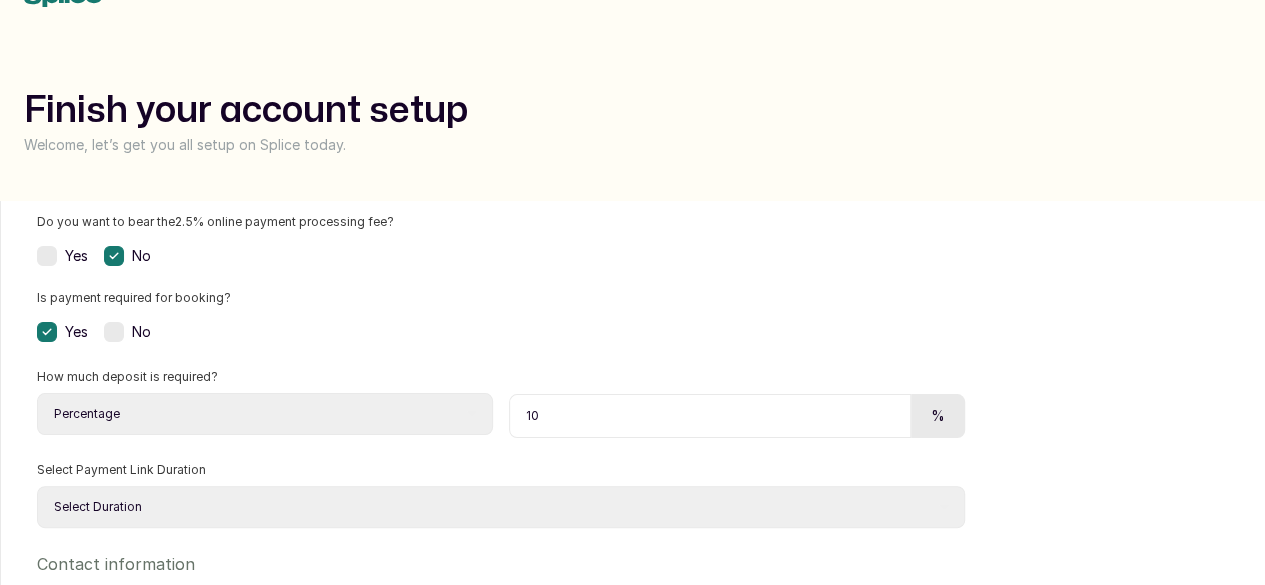 scroll, scrollTop: 777, scrollLeft: 0, axis: vertical 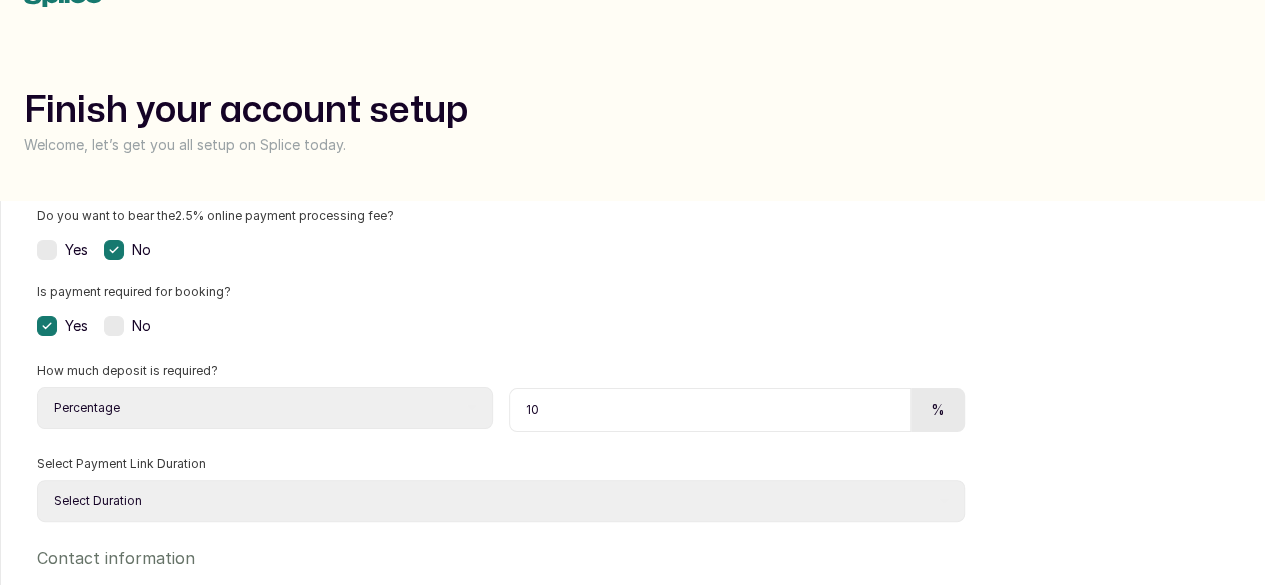 type on "10" 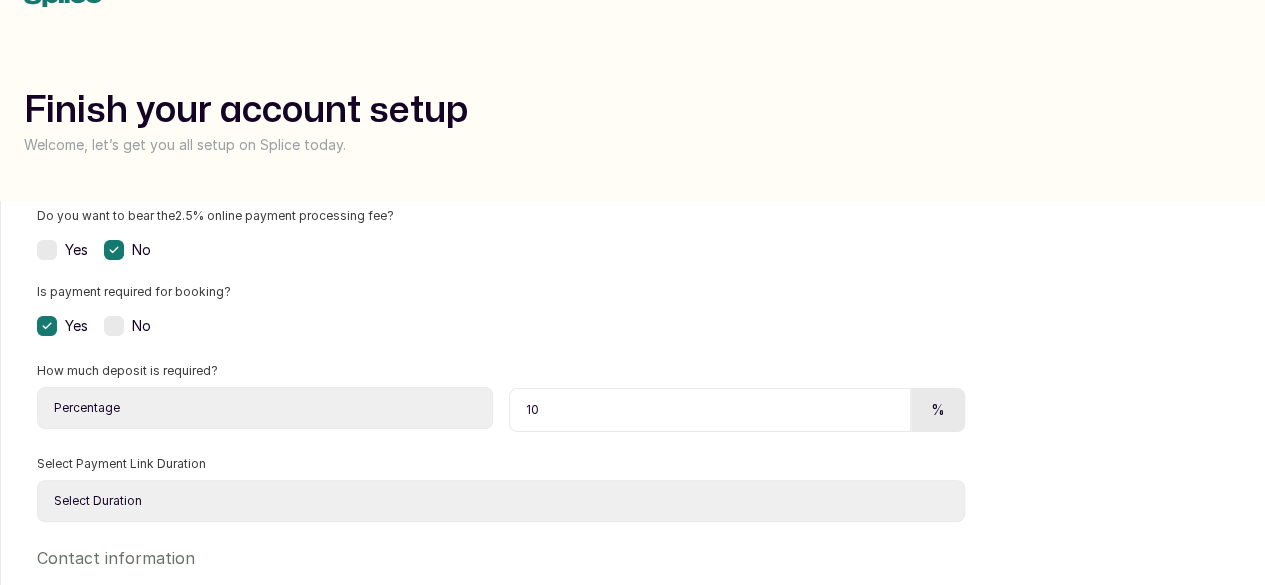 click on "Select Duration 1 hour 2 hour 3 hour 4 hour 5 hour 6 hour 7 hour 8 hour 9 hour 10 hour 11 hour 12 hour 13 hour 14 hour 15 hour 16 hour 17 hour 18 hour 19 hour 20 hour 21 hour 22 hour 23 hour 24 hour" at bounding box center (501, 501) 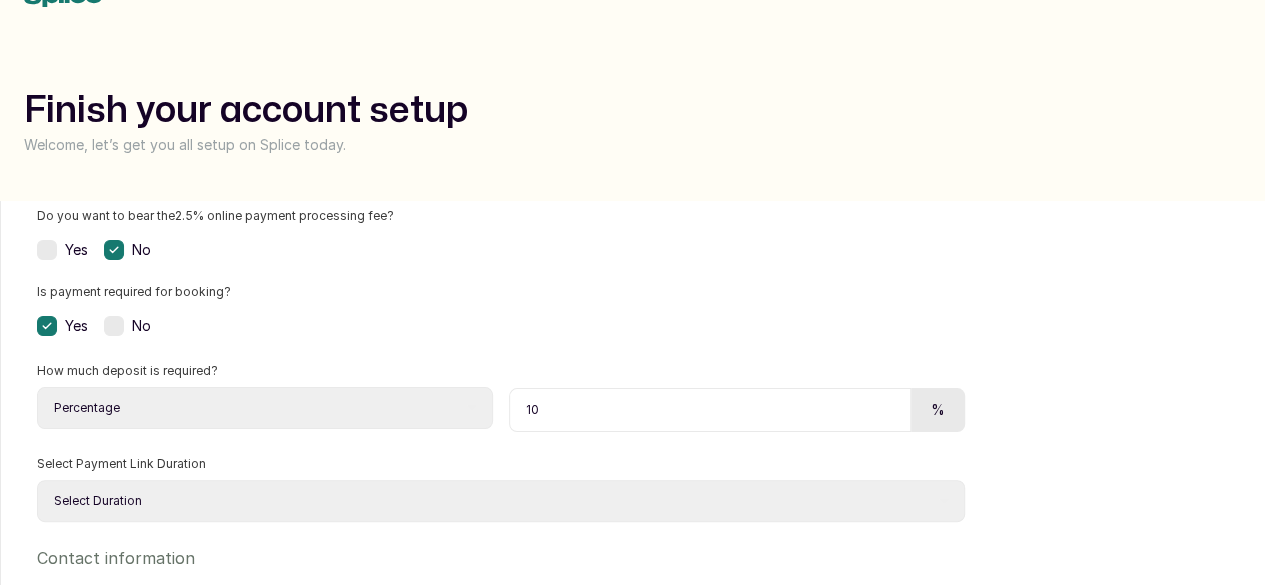 click on "Contact information" at bounding box center [501, 564] 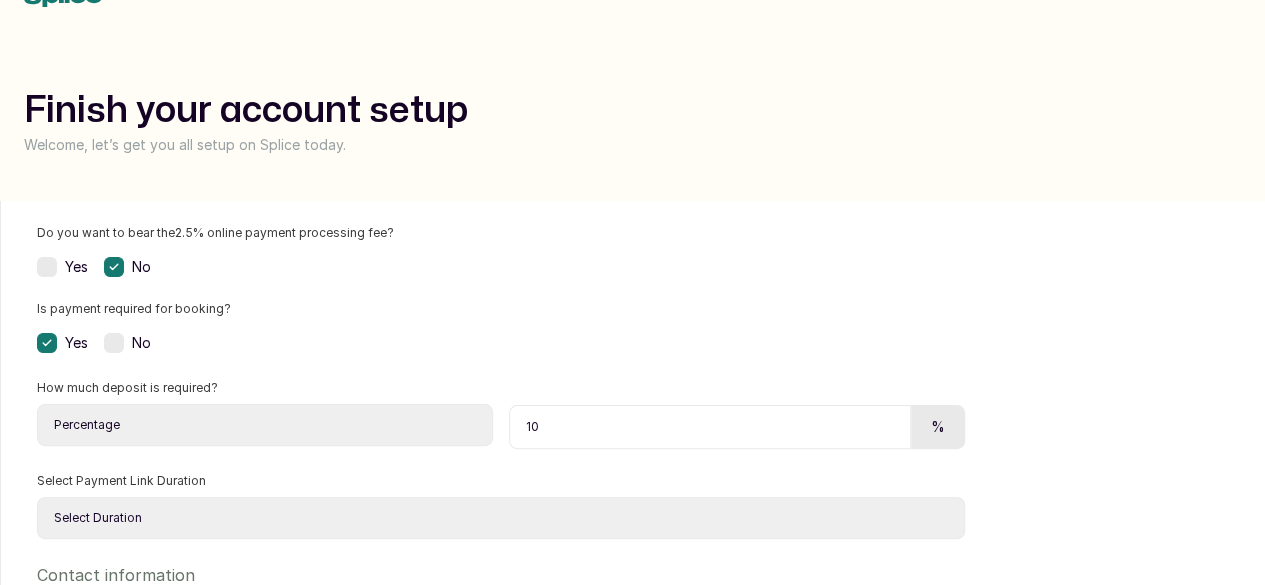 scroll, scrollTop: 754, scrollLeft: 0, axis: vertical 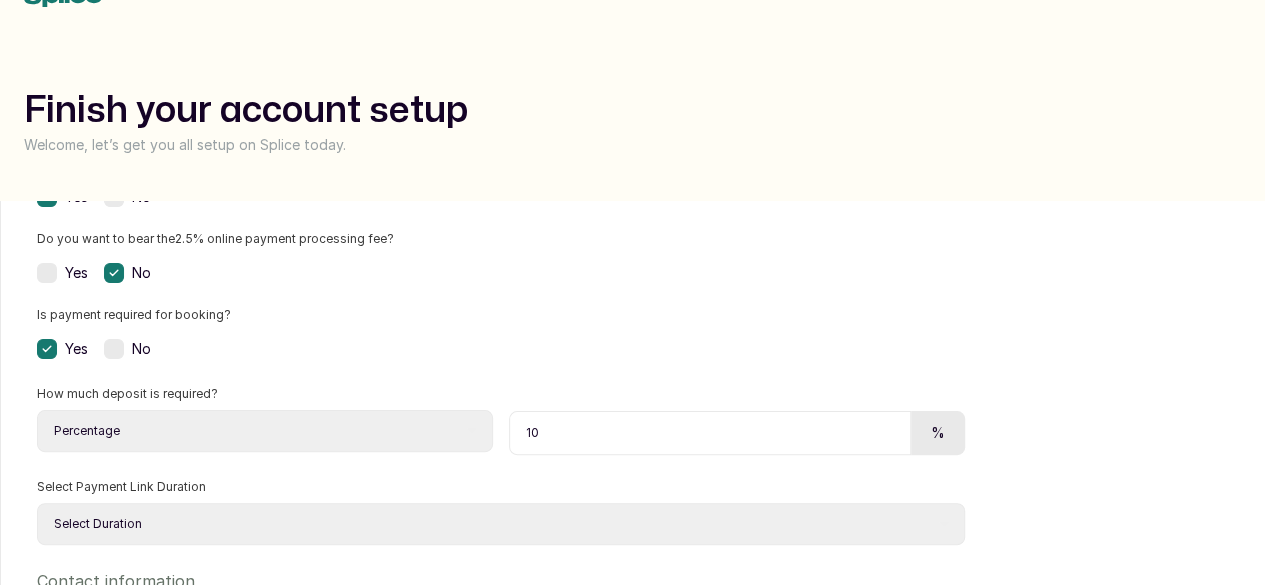 click on "Select Duration 1 hour 2 hour 3 hour 4 hour 5 hour 6 hour 7 hour 8 hour 9 hour 10 hour 11 hour 12 hour 13 hour 14 hour 15 hour 16 hour 17 hour 18 hour 19 hour 20 hour 21 hour 22 hour 23 hour 24 hour" at bounding box center [501, 524] 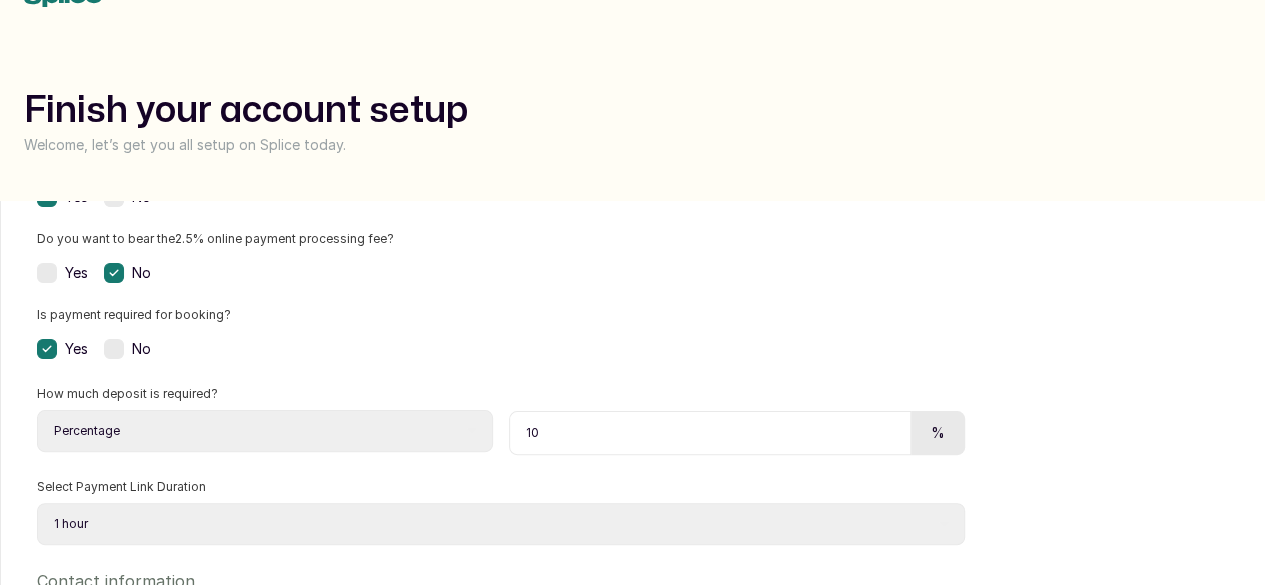 click on "Select Duration 1 hour 2 hour 3 hour 4 hour 5 hour 6 hour 7 hour 8 hour 9 hour 10 hour 11 hour 12 hour 13 hour 14 hour 15 hour 16 hour 17 hour 18 hour 19 hour 20 hour 21 hour 22 hour 23 hour 24 hour" at bounding box center [501, 524] 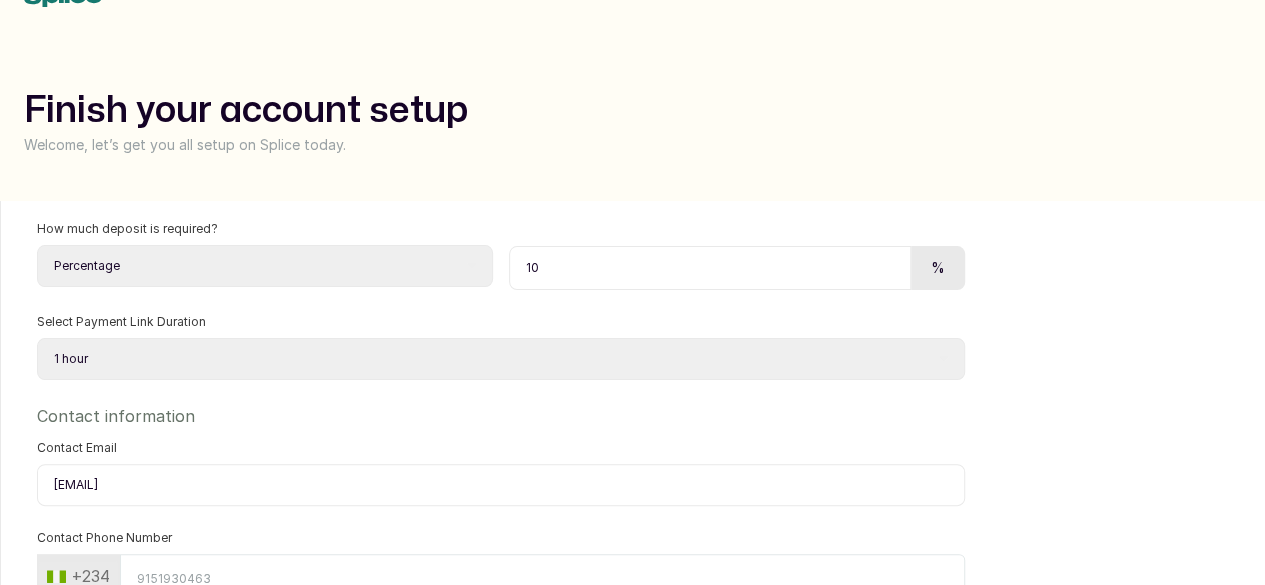 scroll, scrollTop: 925, scrollLeft: 0, axis: vertical 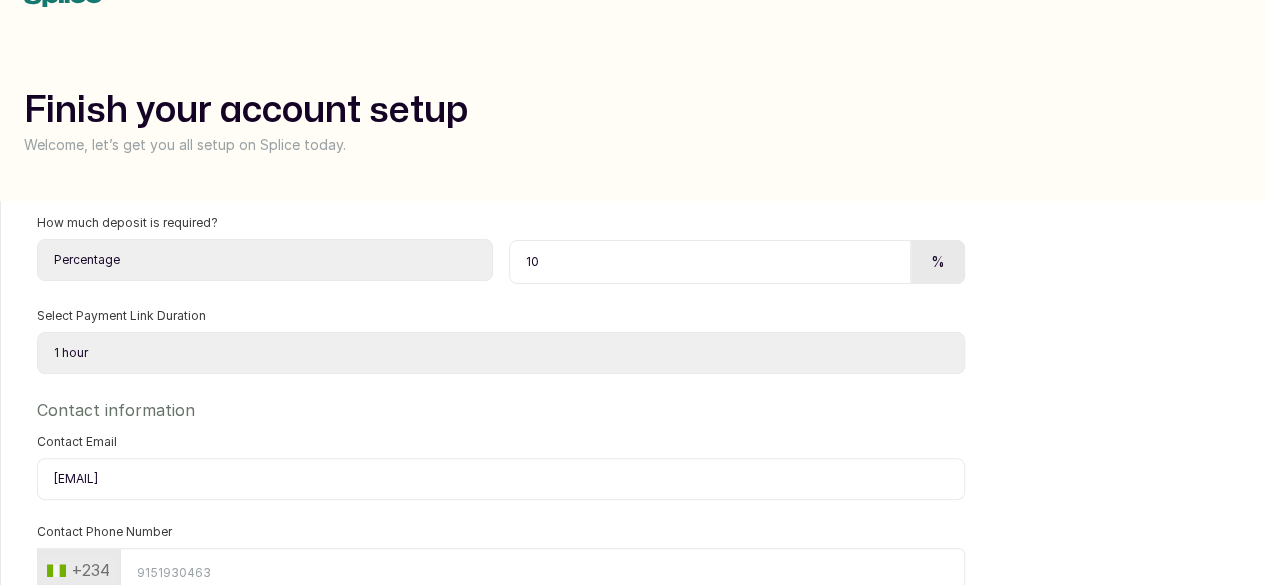 type on "[EMAIL]" 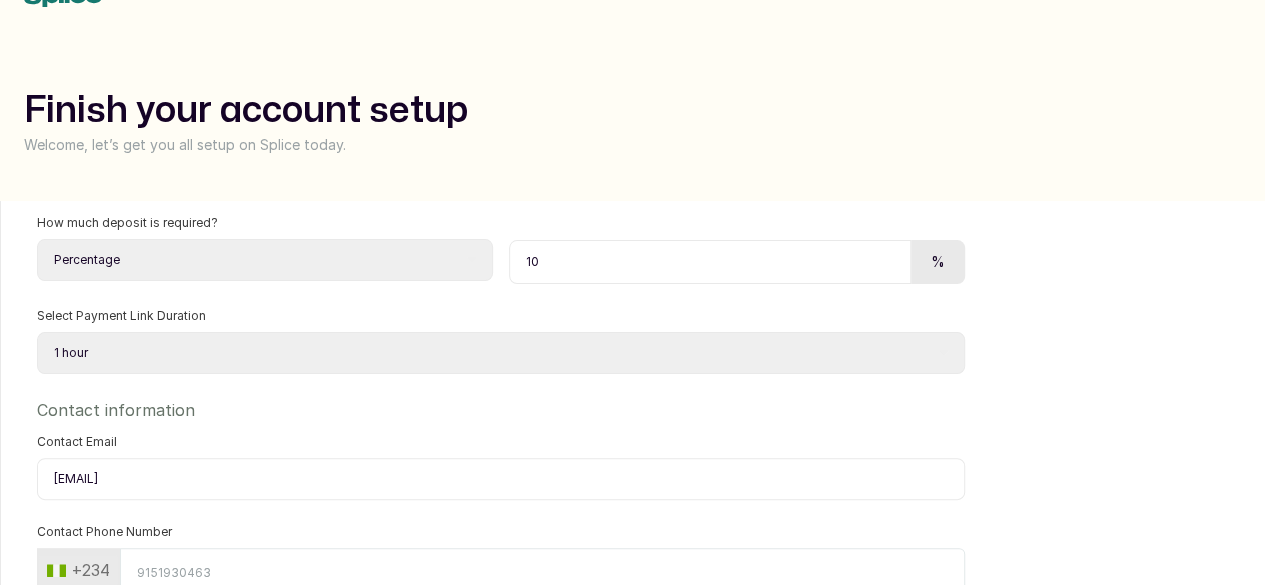 click on "Contact Phone Number" at bounding box center (542, 572) 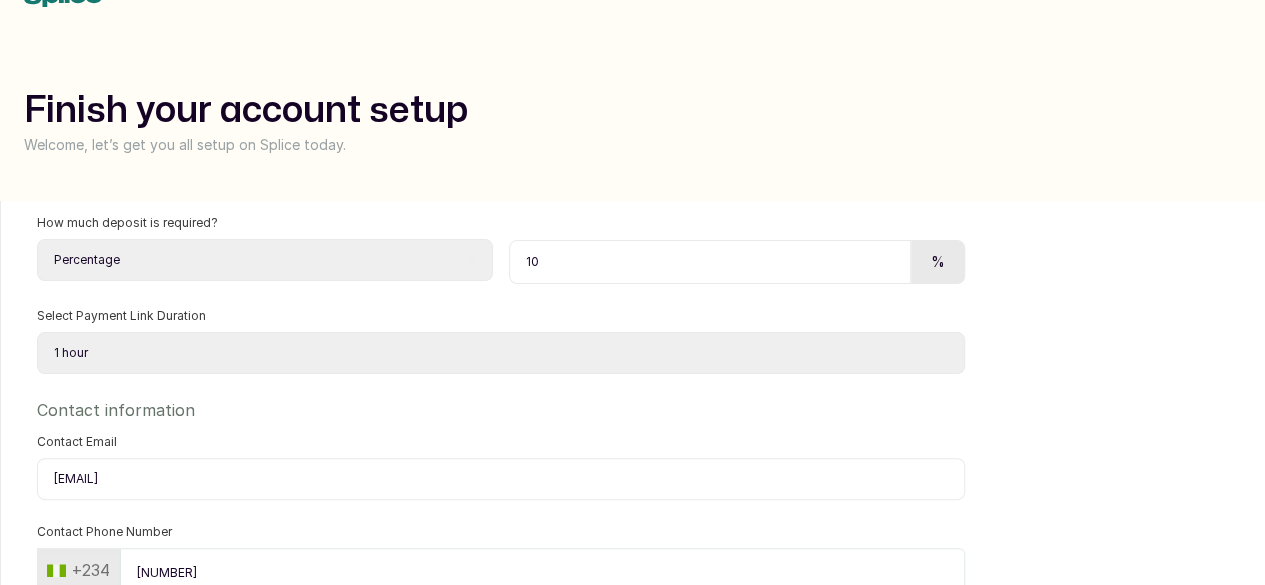 type on "[NUMBER]" 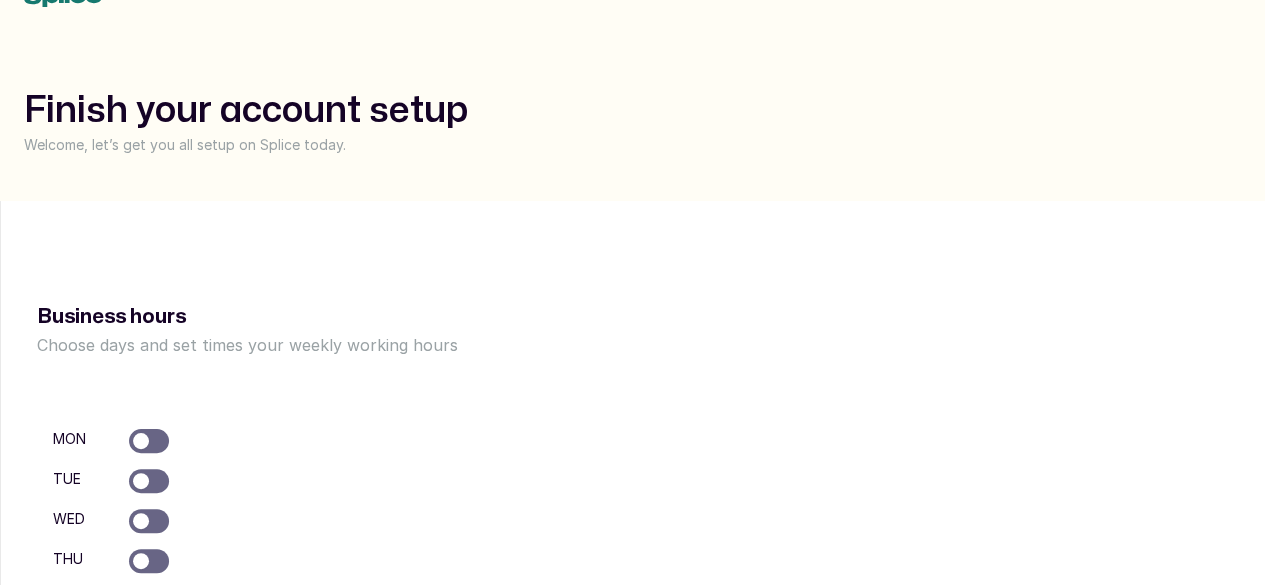 click at bounding box center [149, 441] 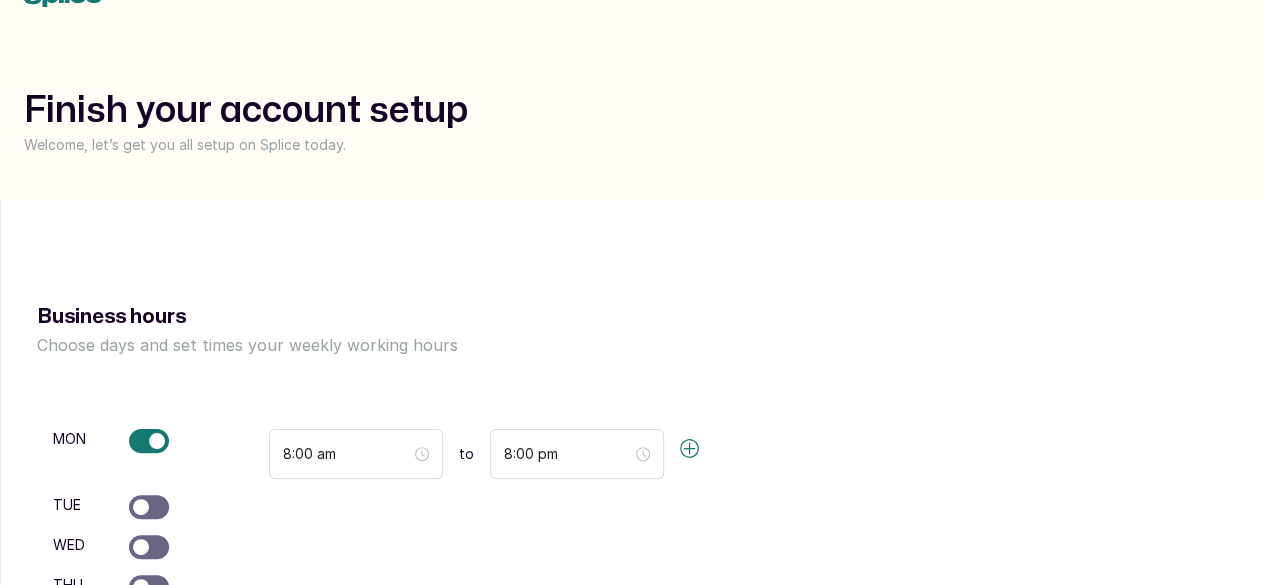 click at bounding box center [149, 507] 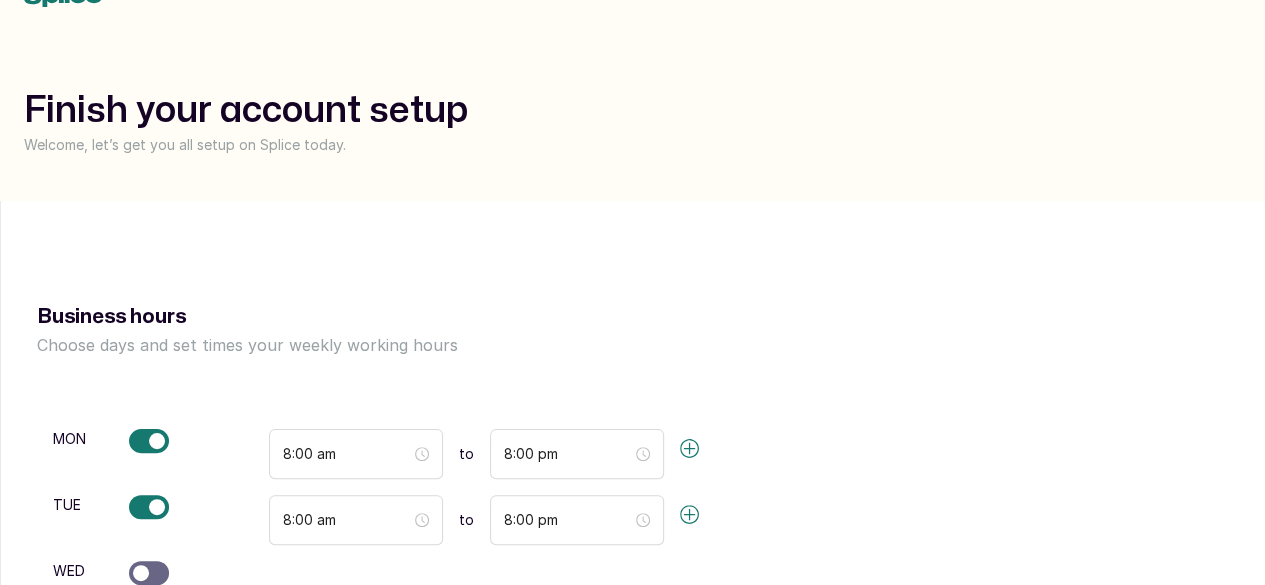 click at bounding box center [141, 573] 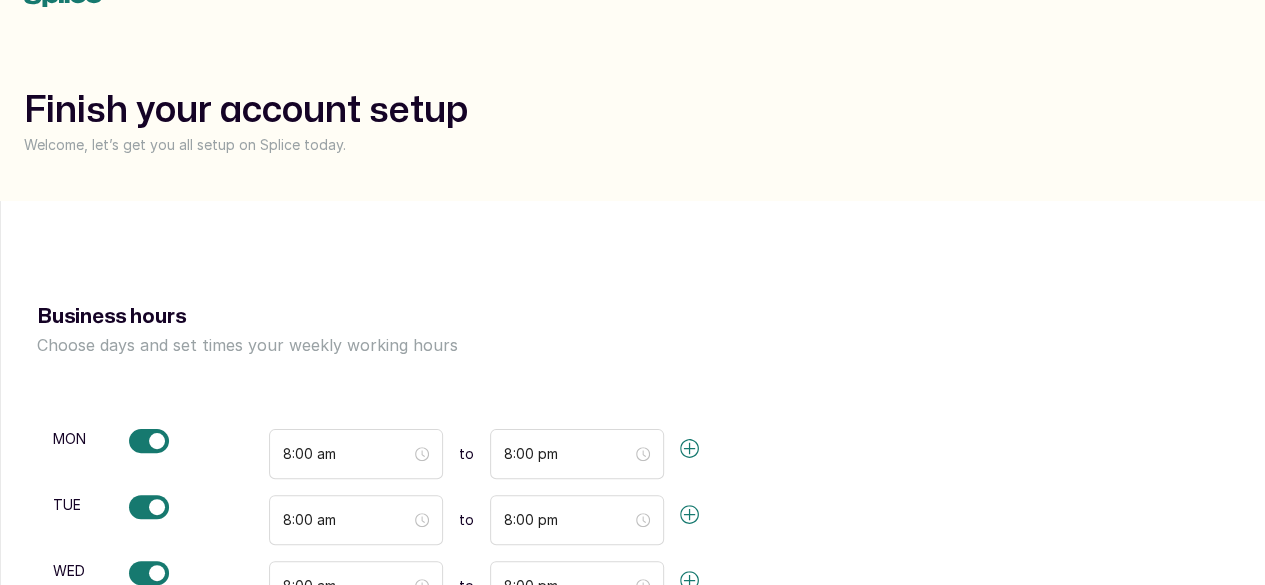 click at bounding box center [141, 639] 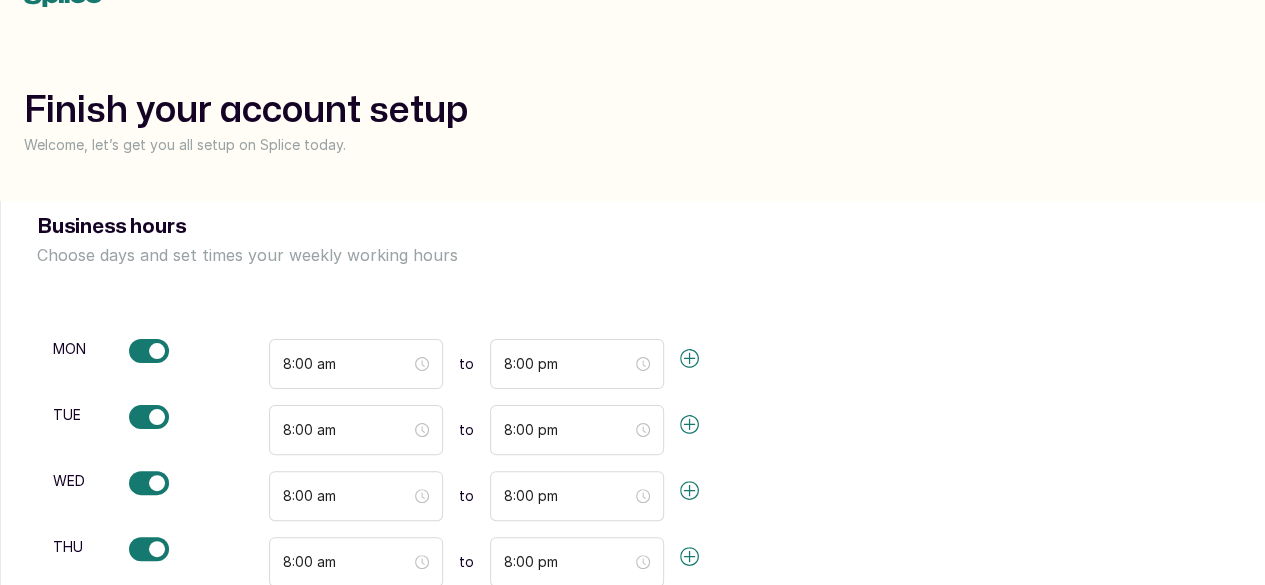 scroll, scrollTop: 95, scrollLeft: 0, axis: vertical 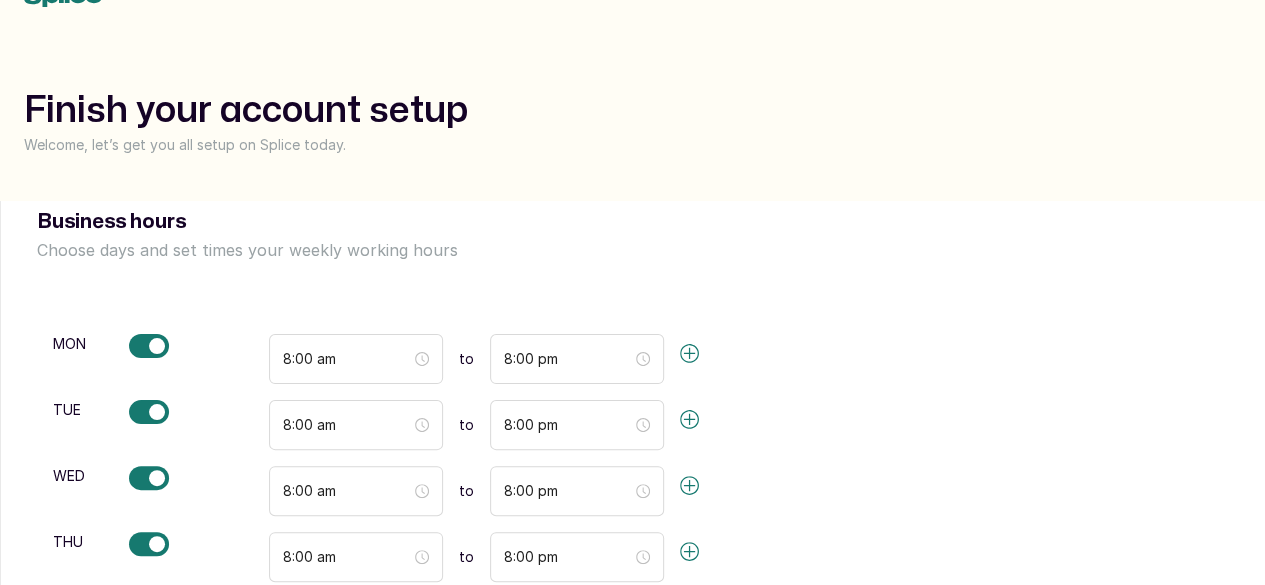 click at bounding box center (149, 610) 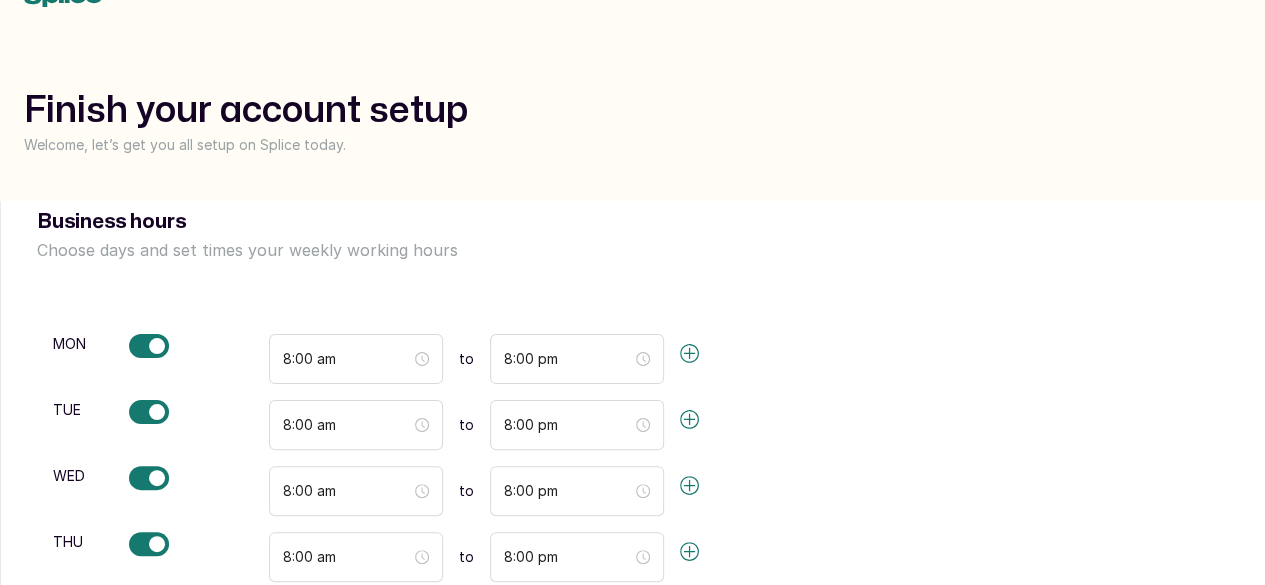 click at bounding box center (141, 676) 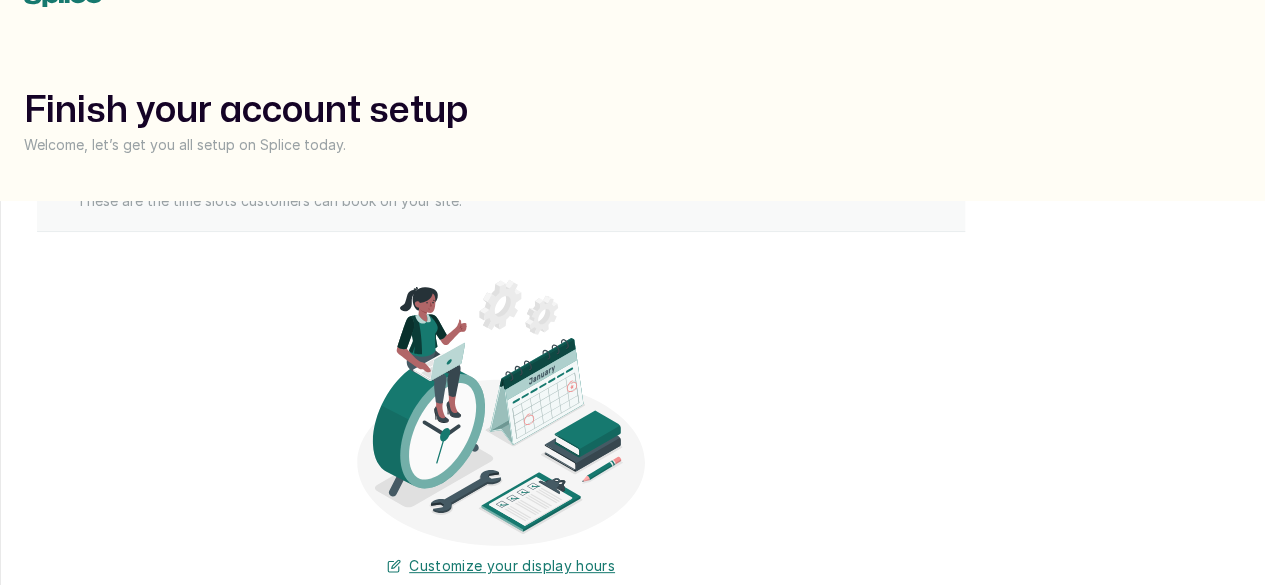 scroll, scrollTop: 842, scrollLeft: 0, axis: vertical 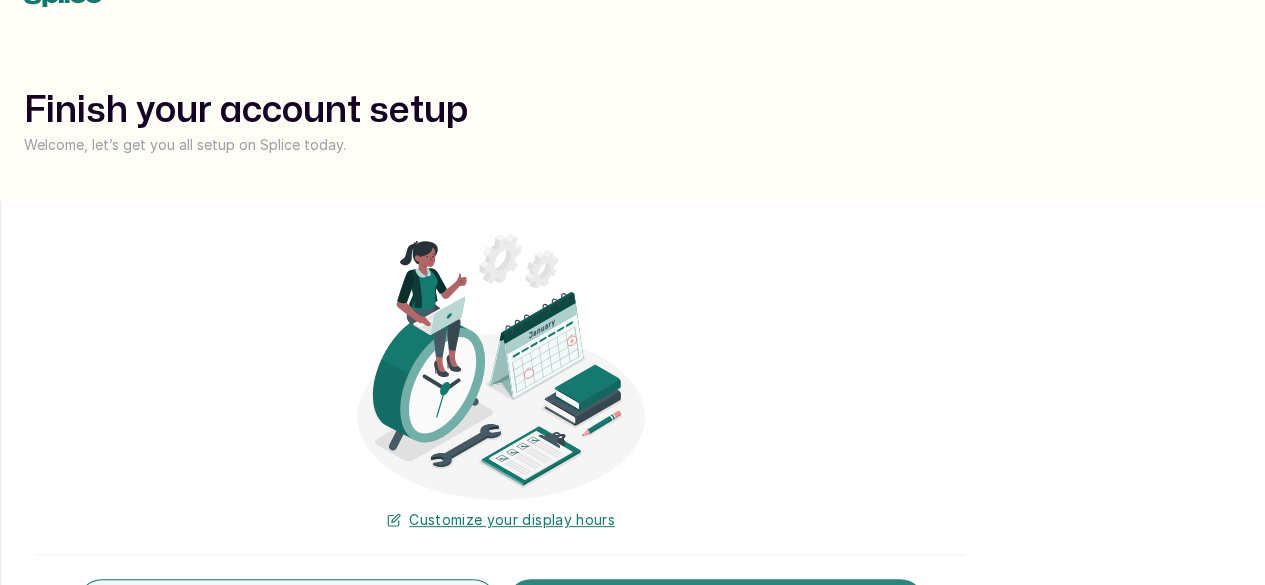 click on "Next" at bounding box center (716, 604) 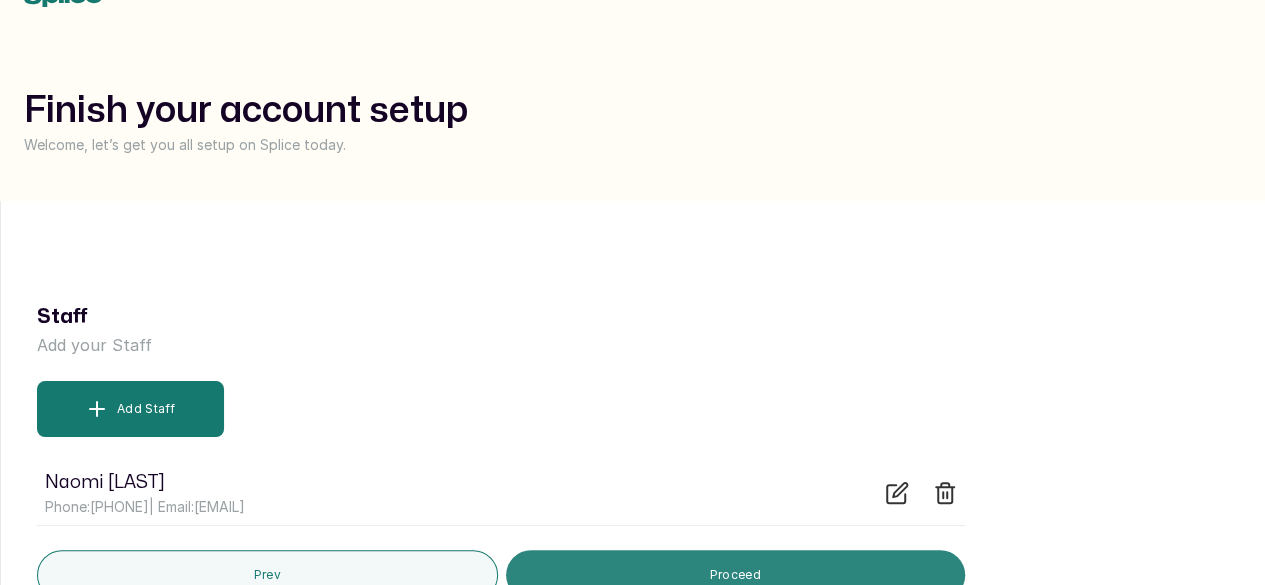 click on "Proceed" at bounding box center (736, 575) 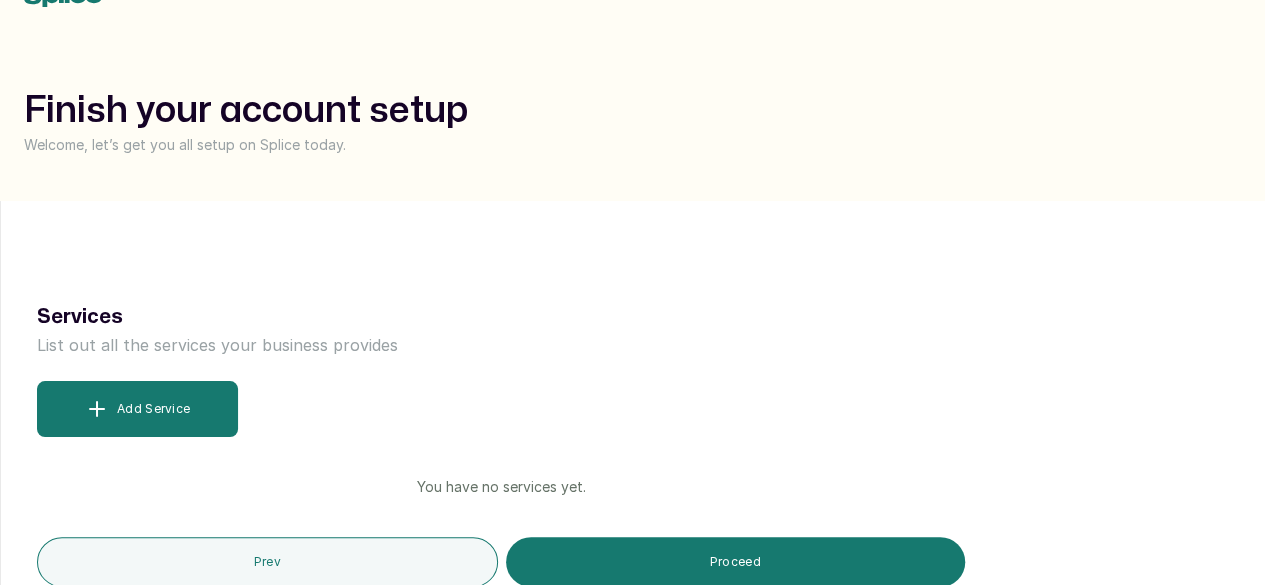 click on "Skip Business Setup" at bounding box center (87, 752) 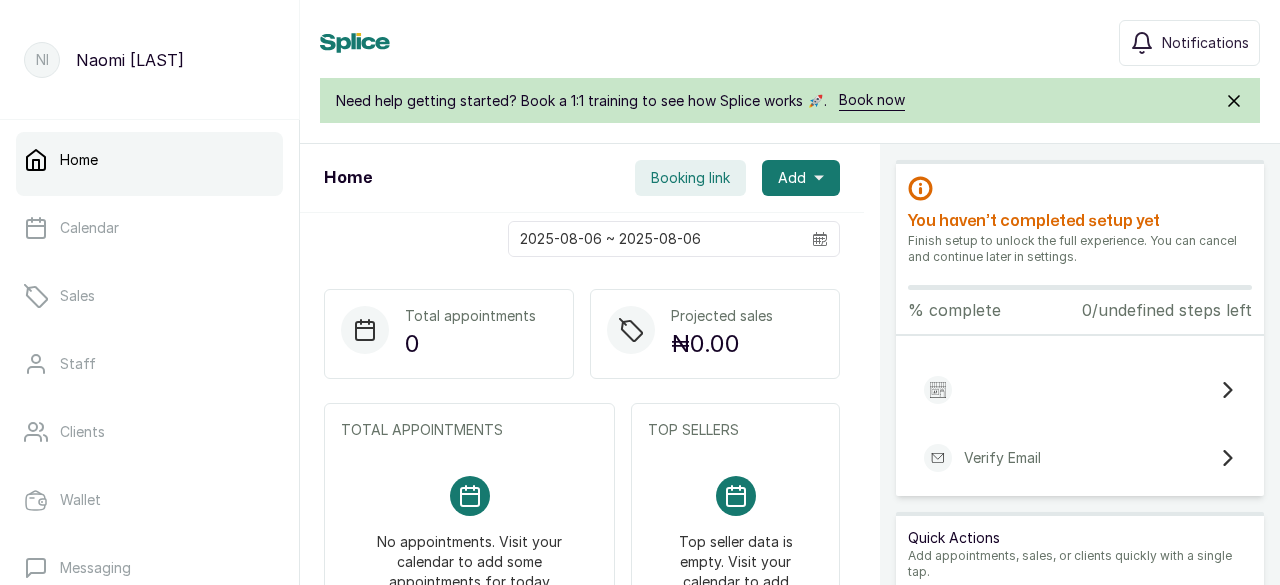 scroll, scrollTop: 0, scrollLeft: 0, axis: both 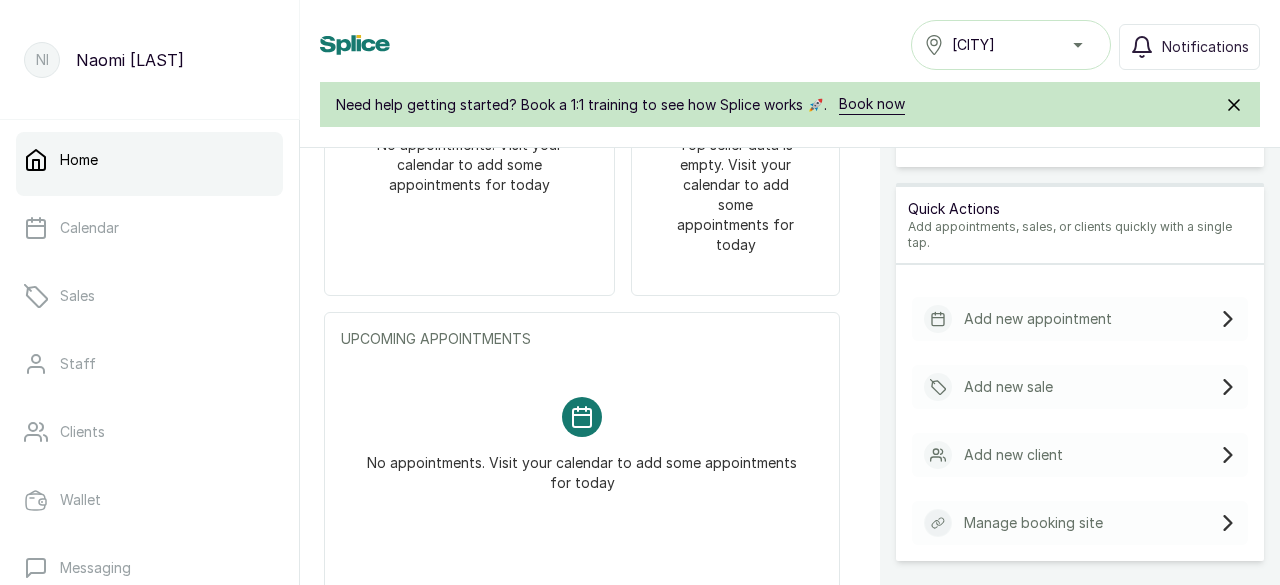 click on "Add new client" at bounding box center (1013, 455) 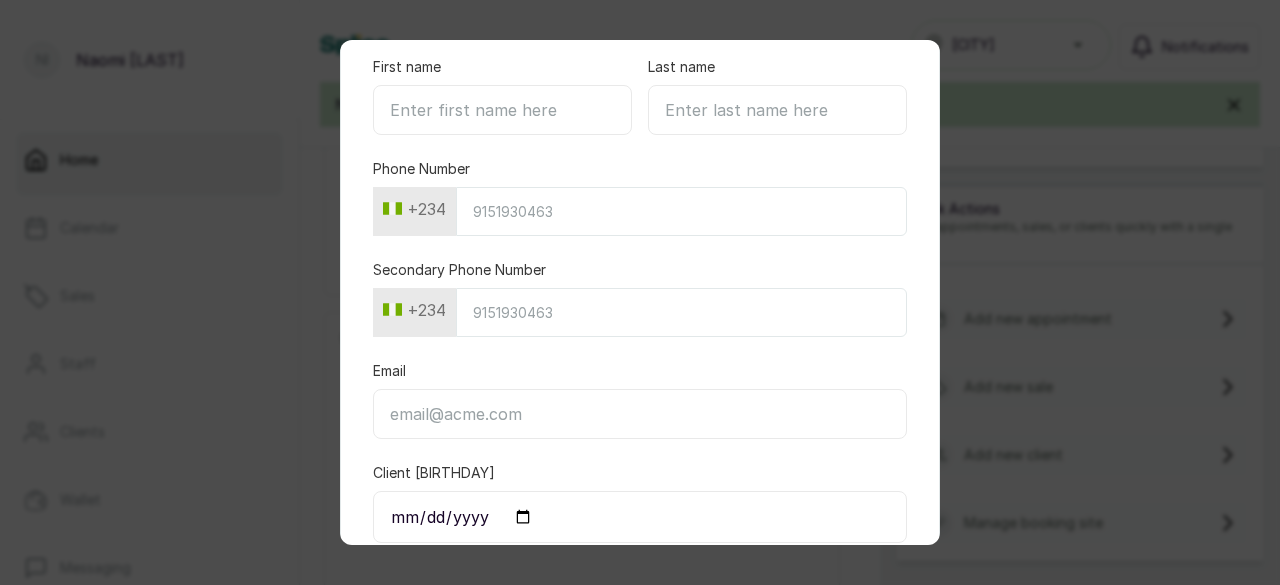 scroll, scrollTop: 0, scrollLeft: 0, axis: both 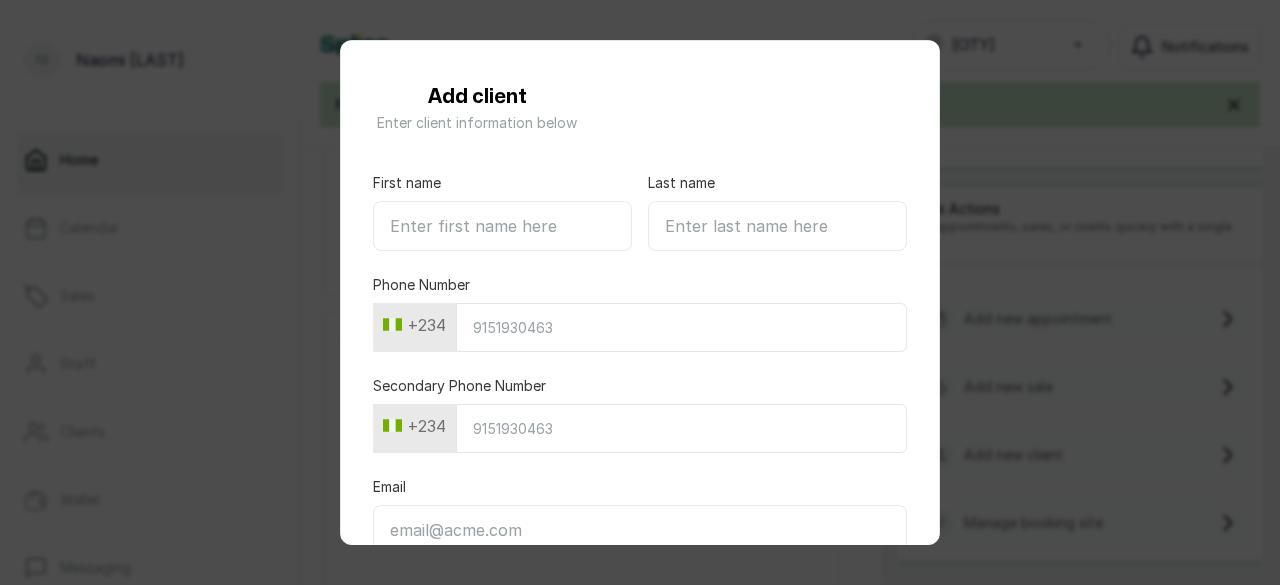 click on "Add client Enter client information below First name   Last name   Phone Number +234 Secondary Phone Number +234 Email   Client Birthday   Does this client want to receive SMS reminders? Does this client want to receive Email reminders? Save Cancel" at bounding box center [640, 292] 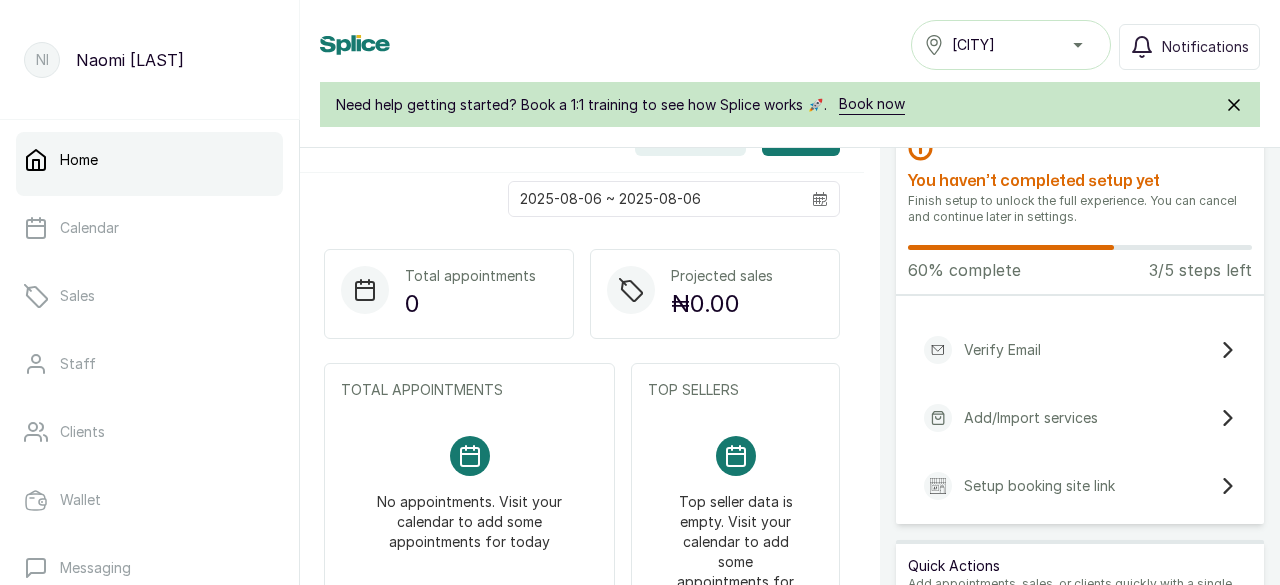 scroll, scrollTop: 0, scrollLeft: 0, axis: both 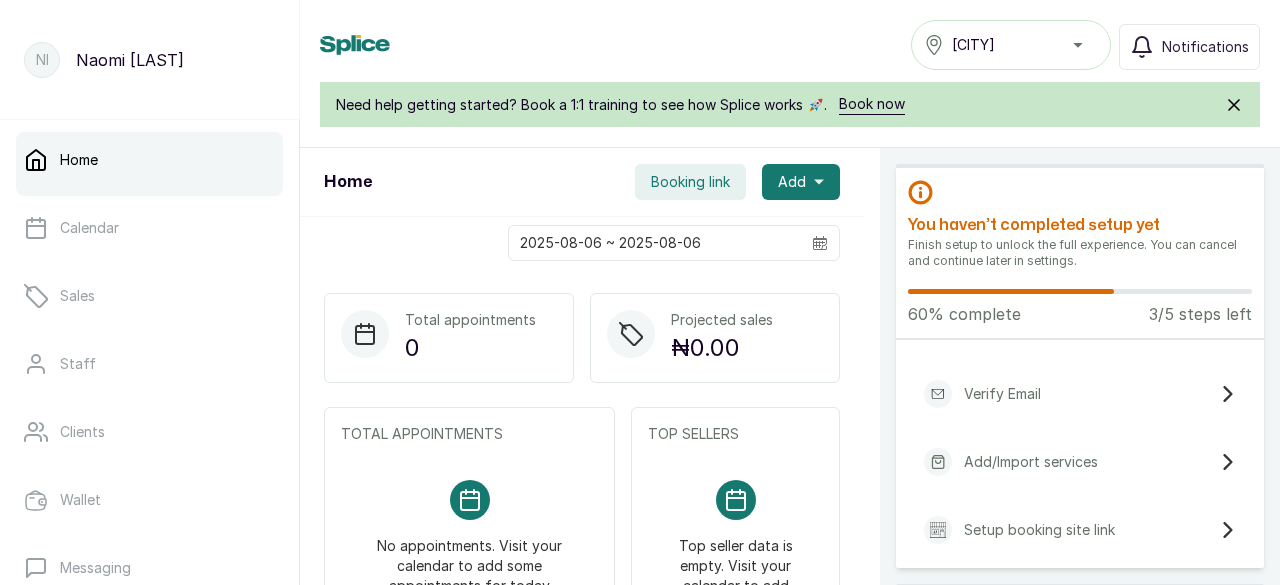 click on "Add/Import services" at bounding box center (1031, 462) 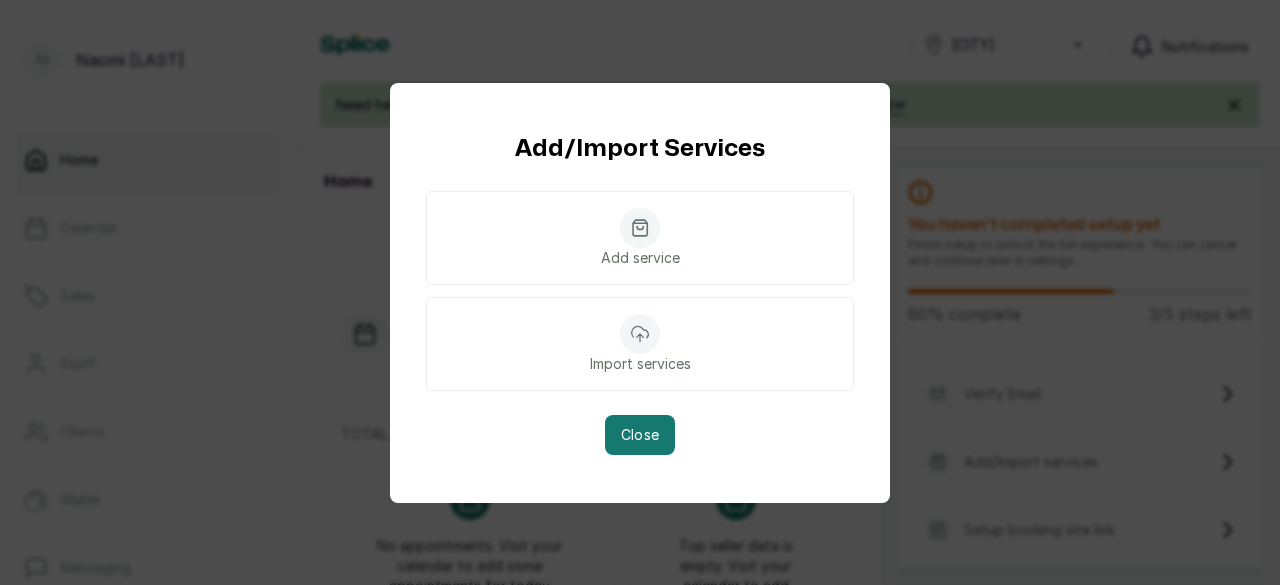 click on "Add/Import Services Add service Import services Close" at bounding box center [640, 292] 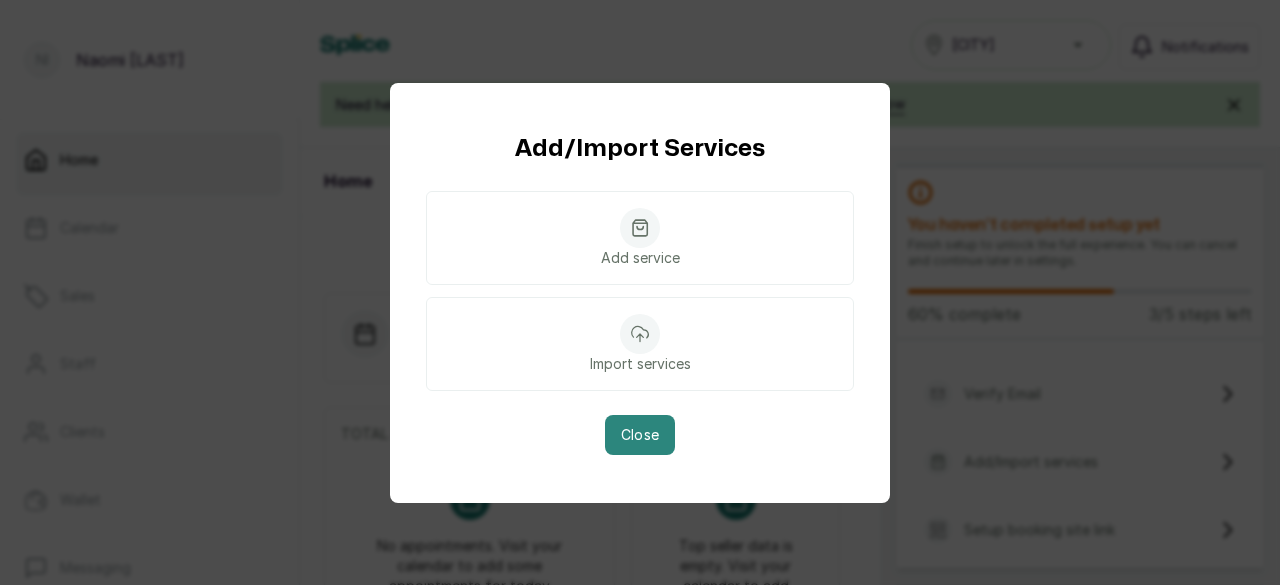 click on "Close" at bounding box center (640, 435) 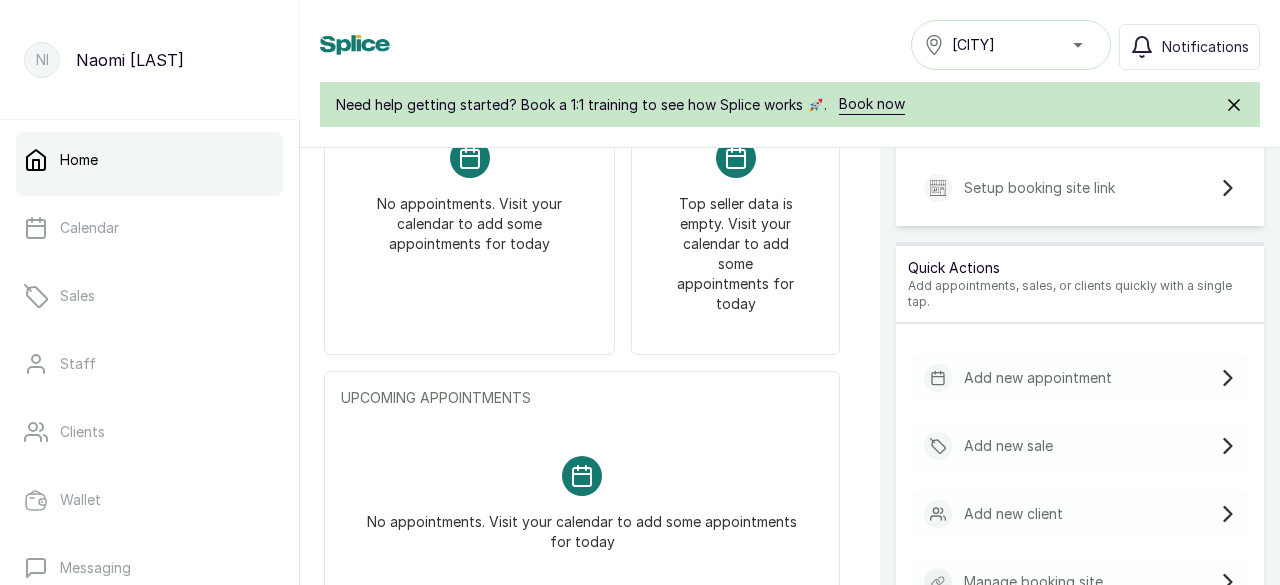 scroll, scrollTop: 401, scrollLeft: 0, axis: vertical 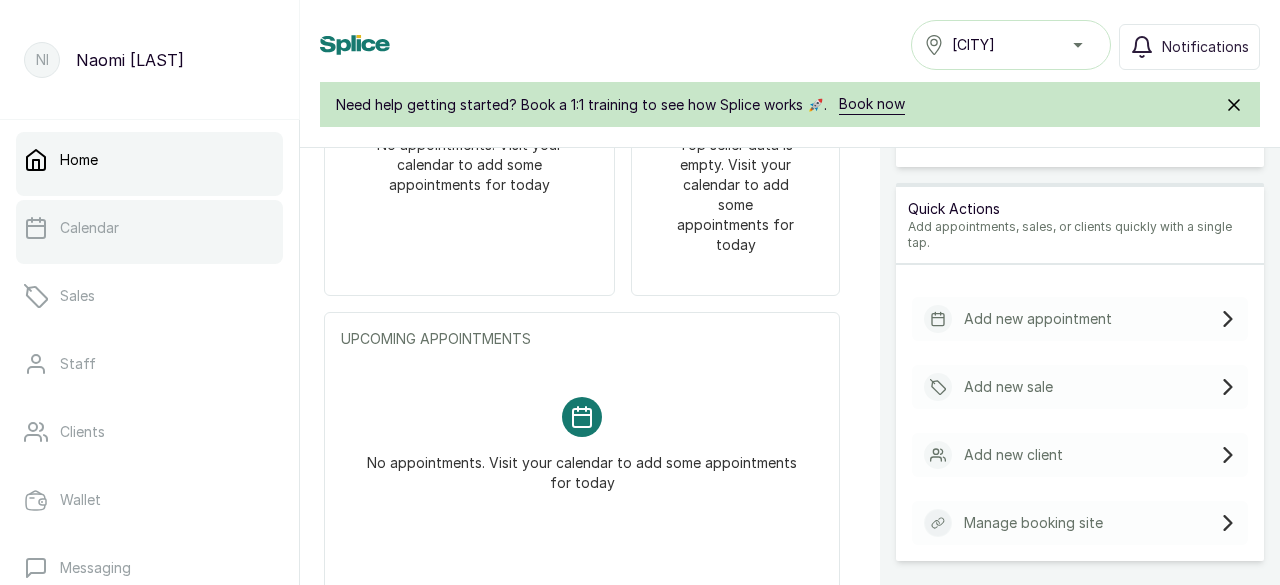click on "Calendar" at bounding box center [89, 228] 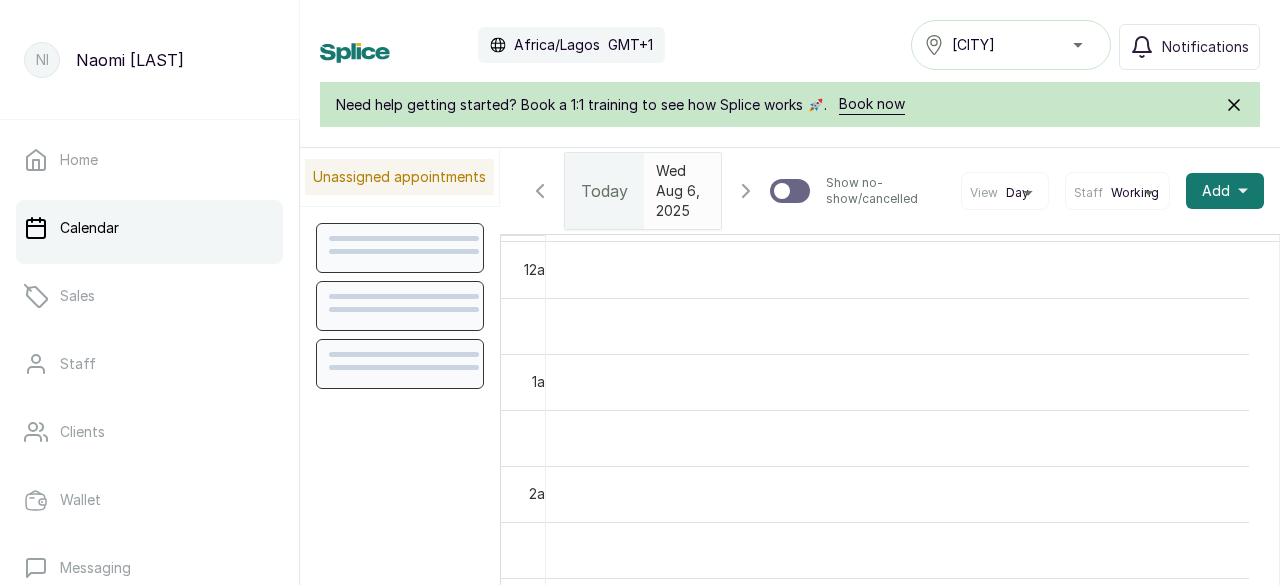 scroll, scrollTop: 673, scrollLeft: 0, axis: vertical 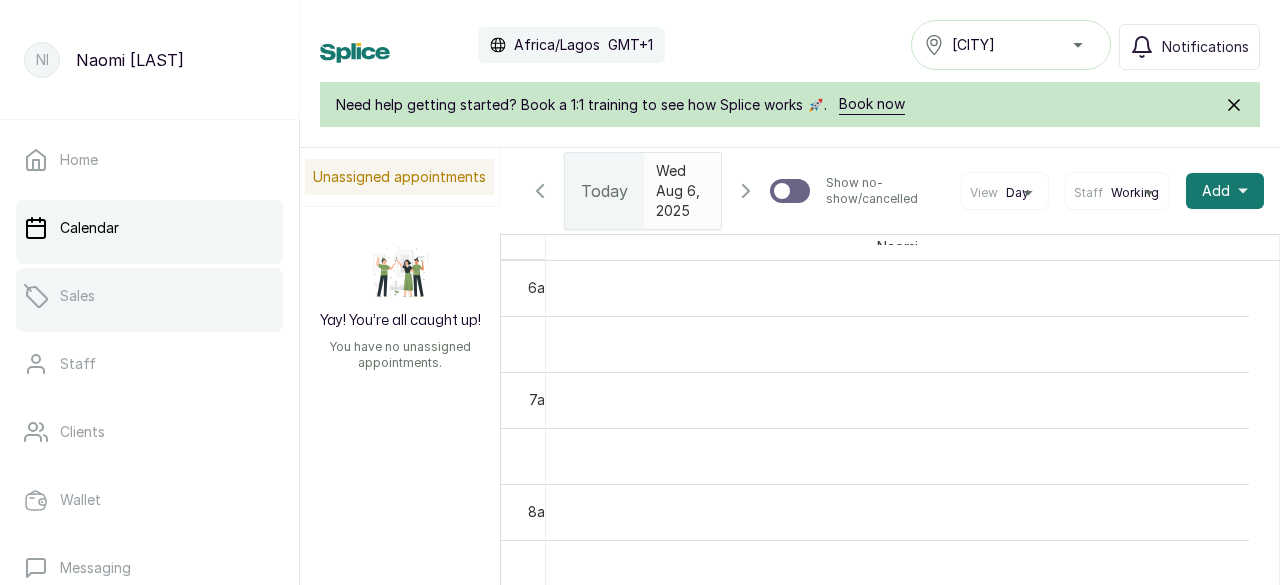 click on "Sales" at bounding box center [77, 296] 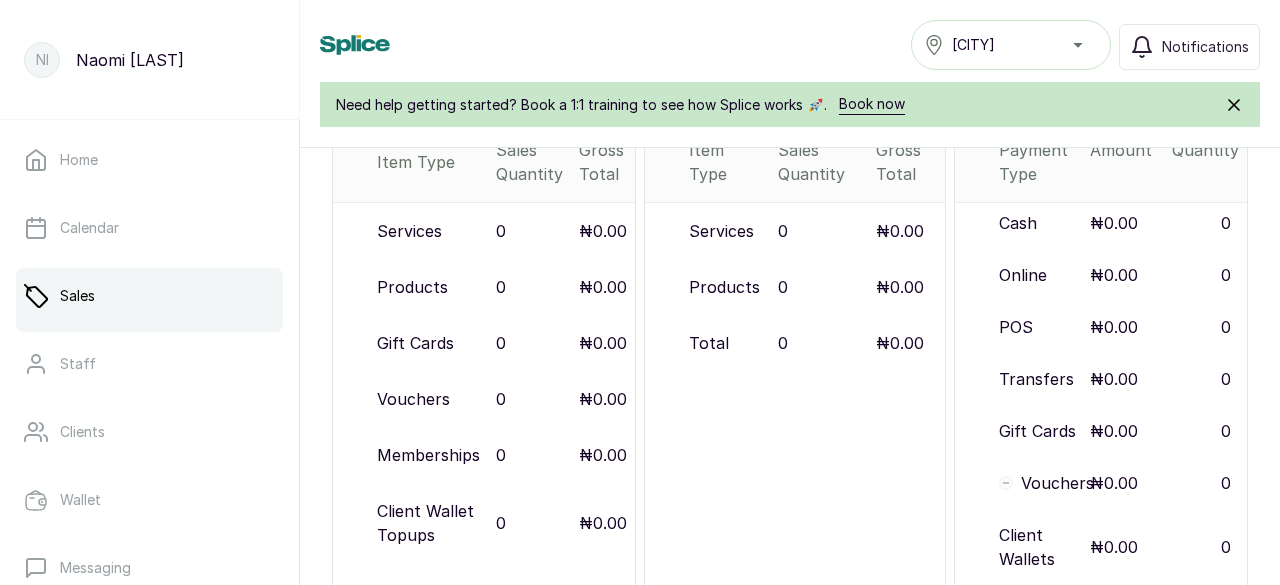 scroll, scrollTop: 327, scrollLeft: 0, axis: vertical 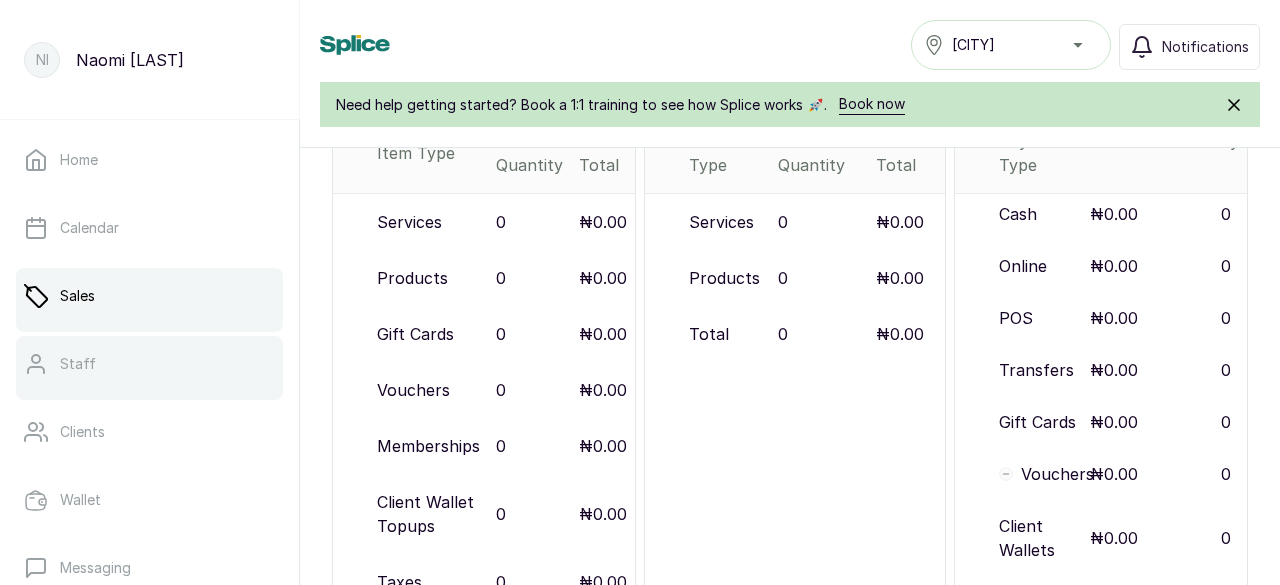 click on "Staff" at bounding box center (78, 364) 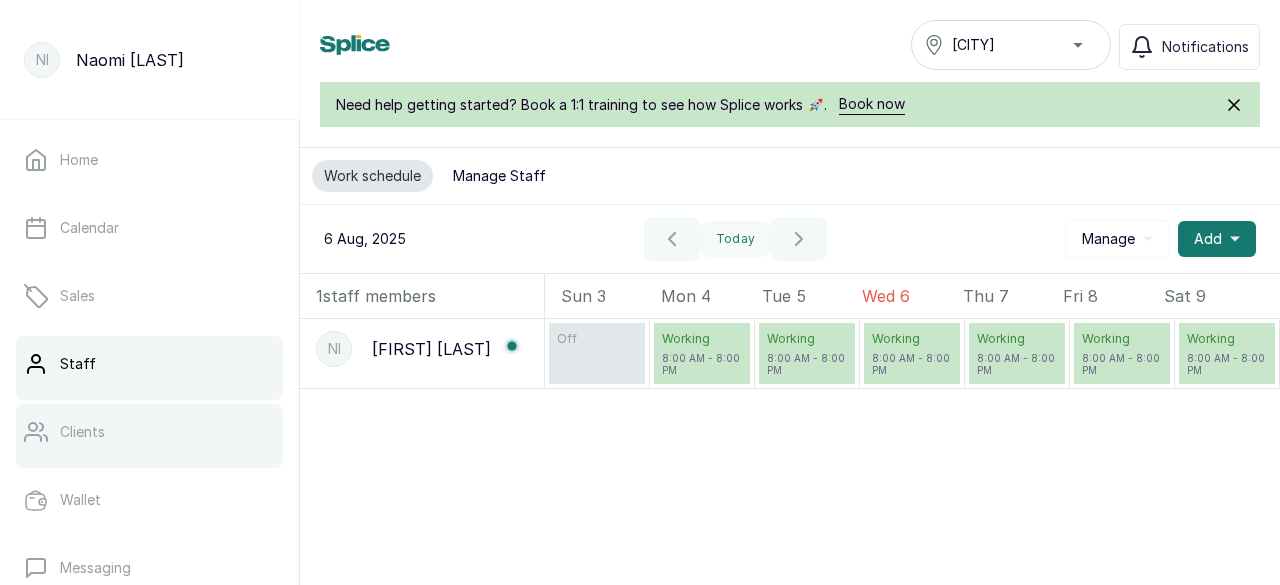 click on "Clients" at bounding box center (149, 432) 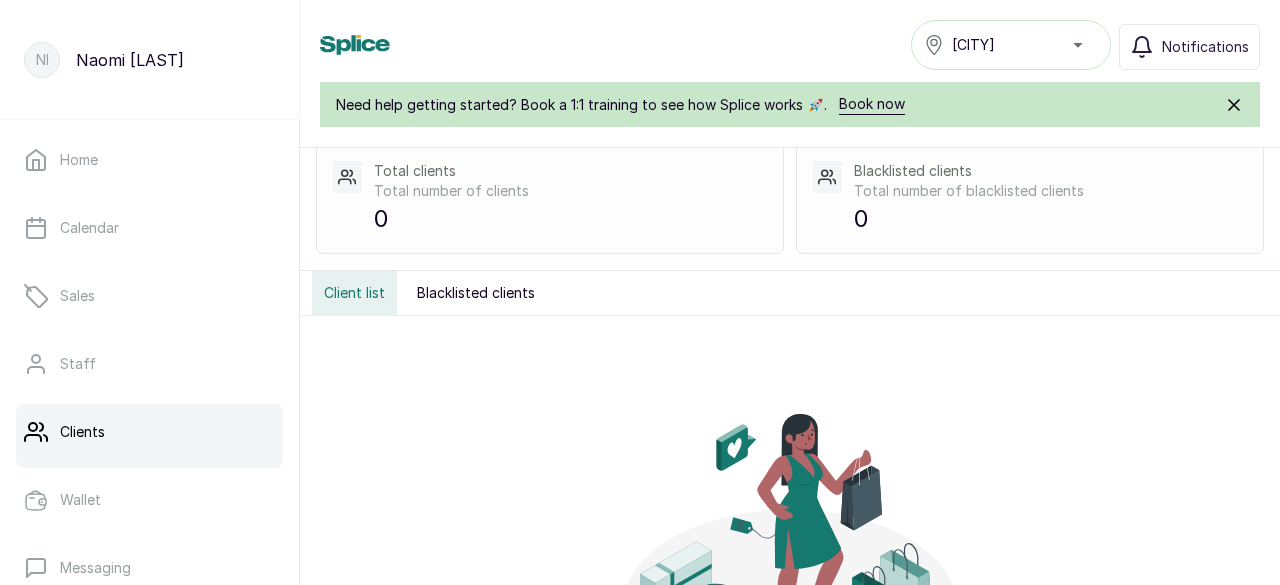 scroll, scrollTop: 0, scrollLeft: 0, axis: both 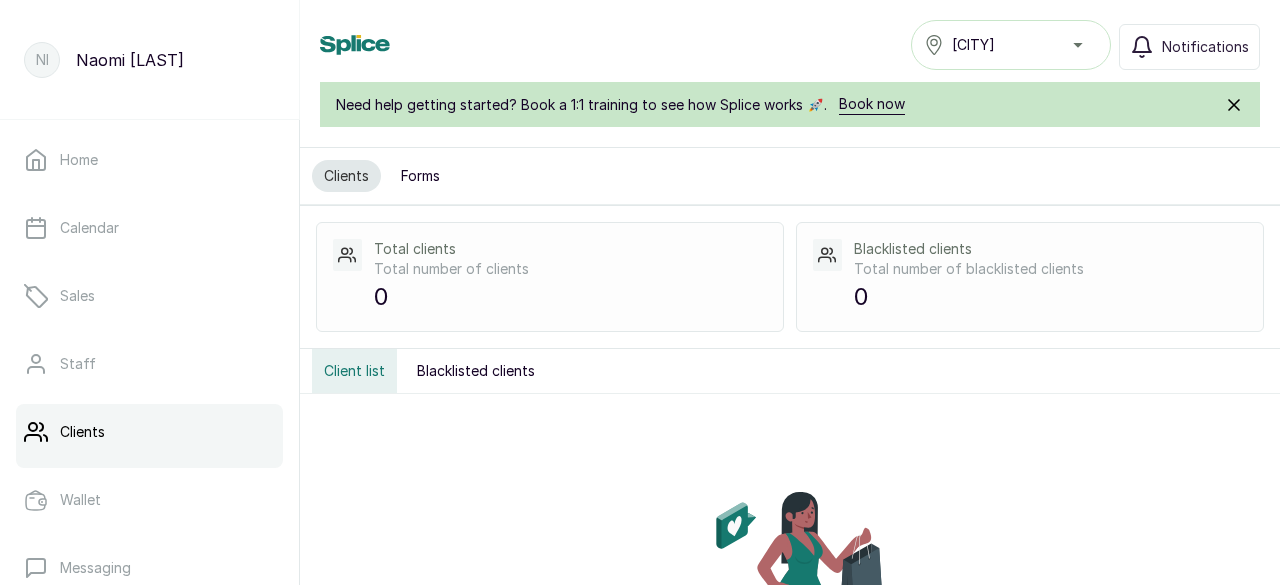 click on "Forms" at bounding box center [420, 176] 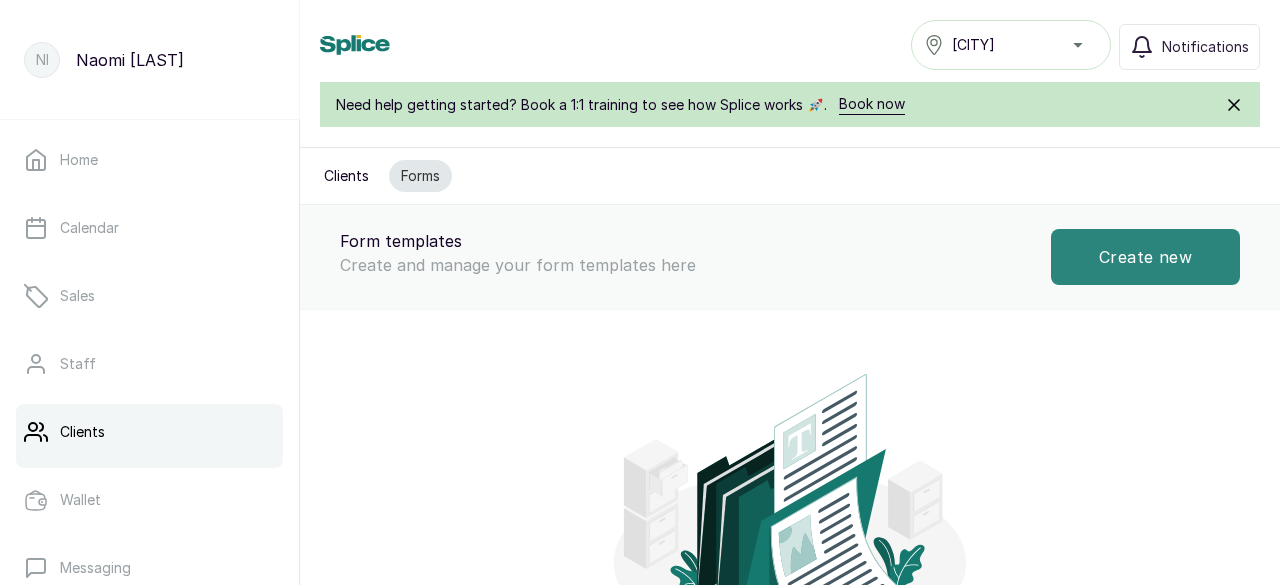 click on "Create new" at bounding box center (1145, 257) 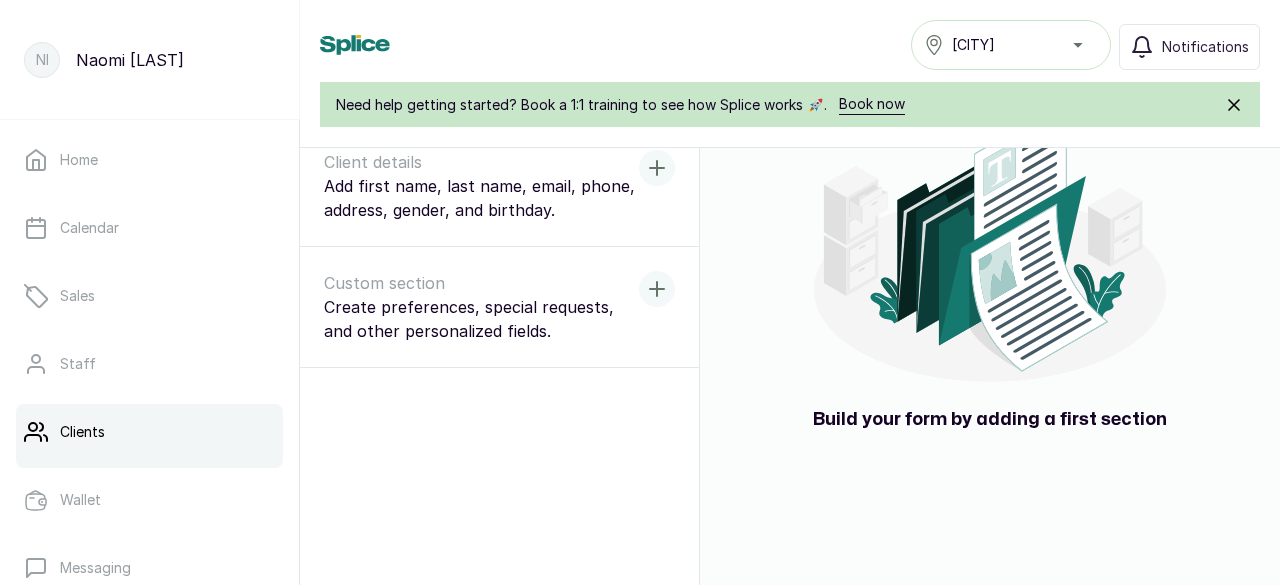 scroll, scrollTop: 0, scrollLeft: 0, axis: both 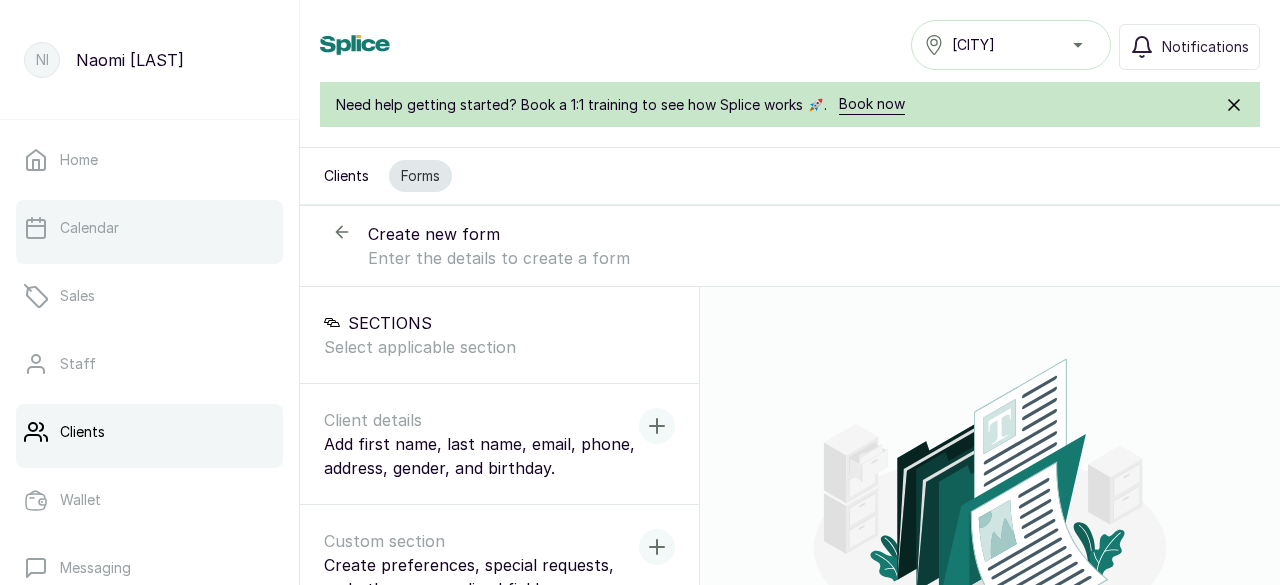 click on "Calendar" at bounding box center [149, 228] 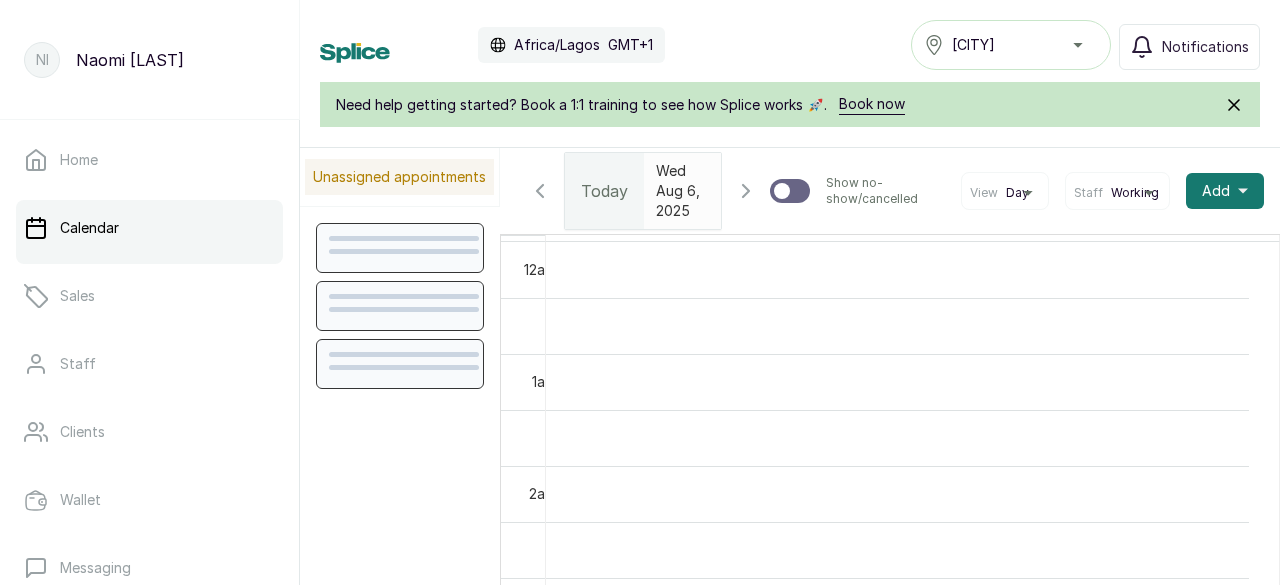 scroll, scrollTop: 673, scrollLeft: 0, axis: vertical 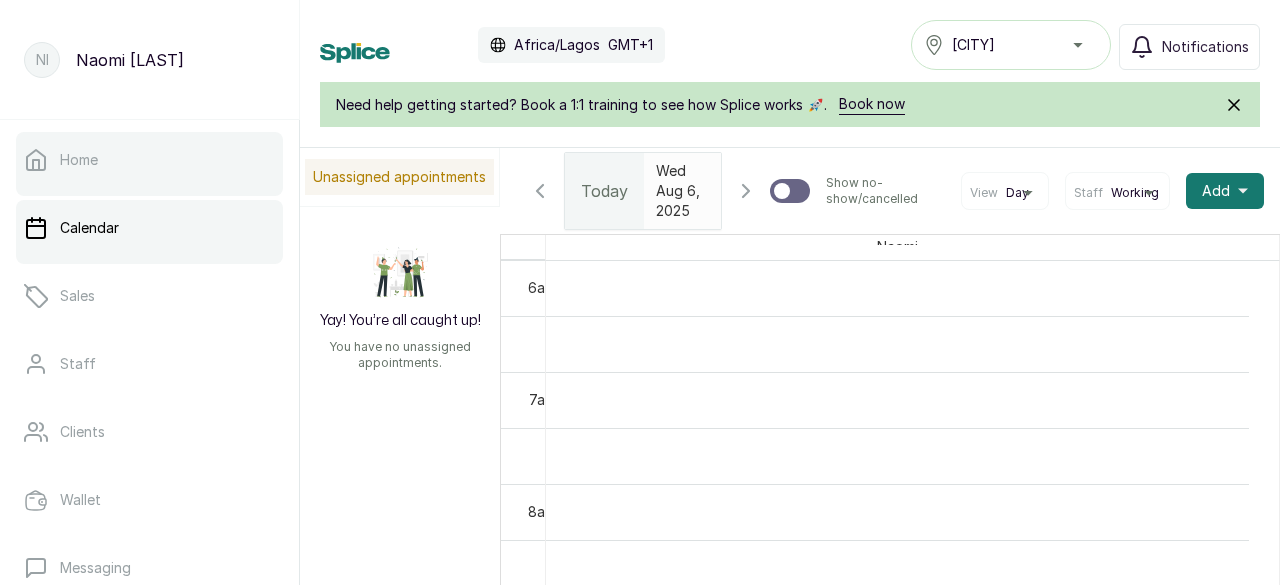 click on "Home" at bounding box center [149, 160] 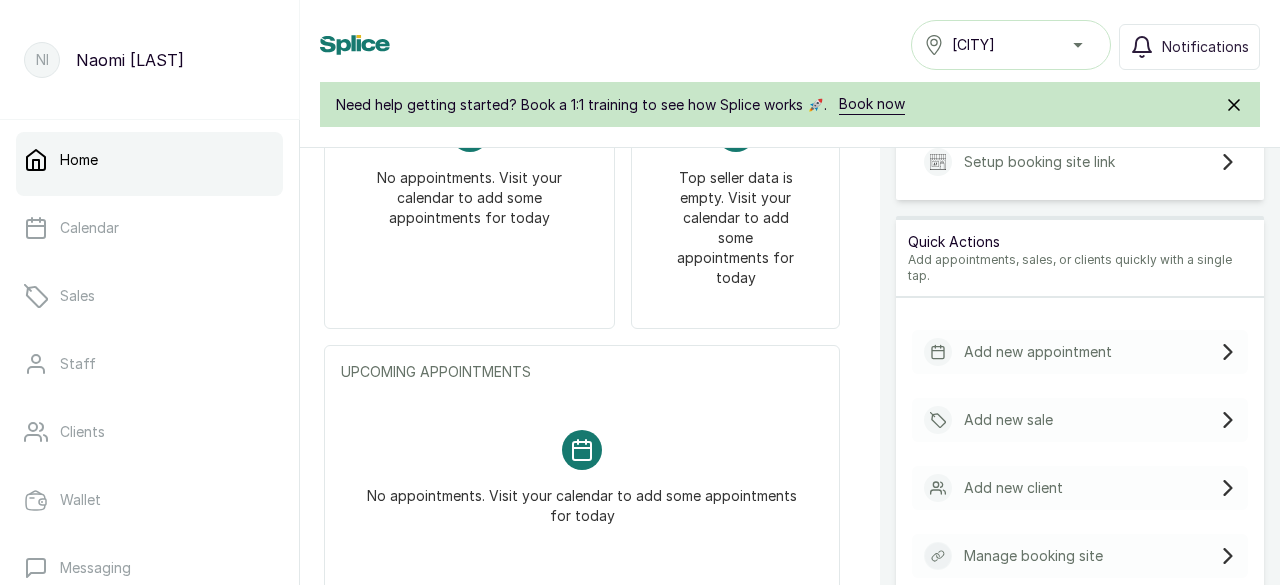 scroll, scrollTop: 401, scrollLeft: 0, axis: vertical 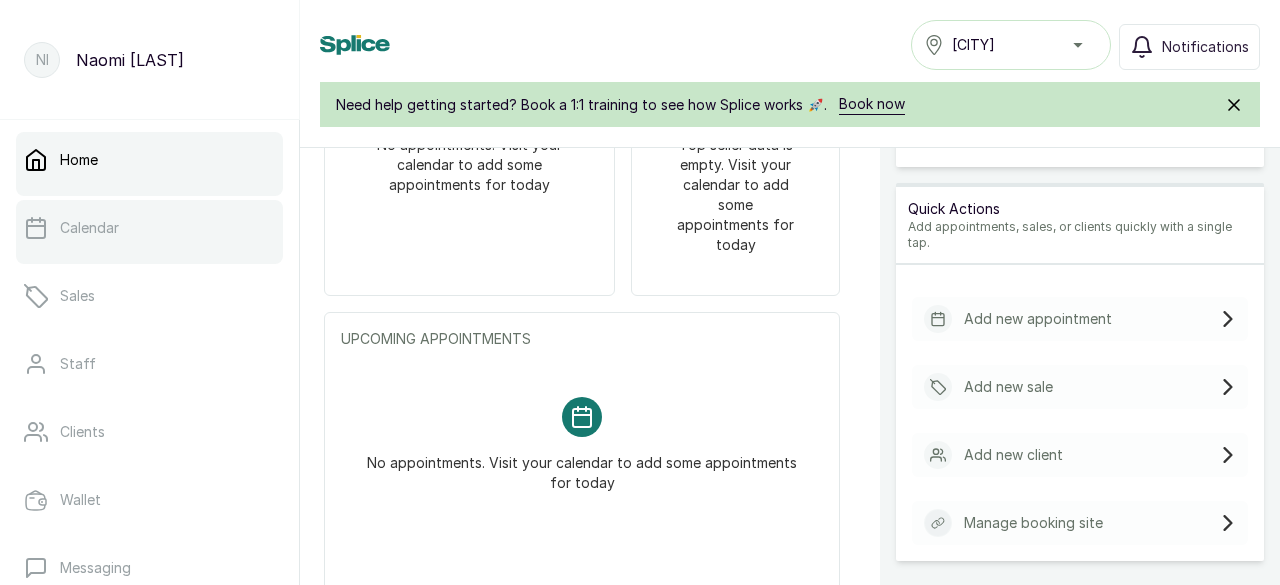 click on "Calendar" at bounding box center (89, 228) 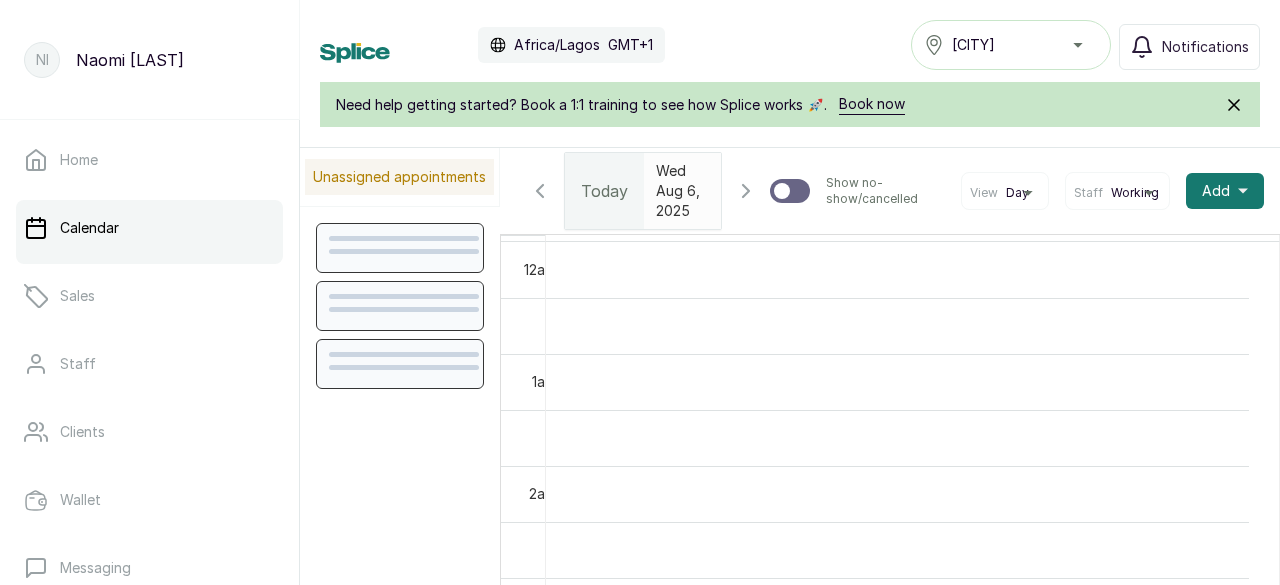 scroll, scrollTop: 673, scrollLeft: 0, axis: vertical 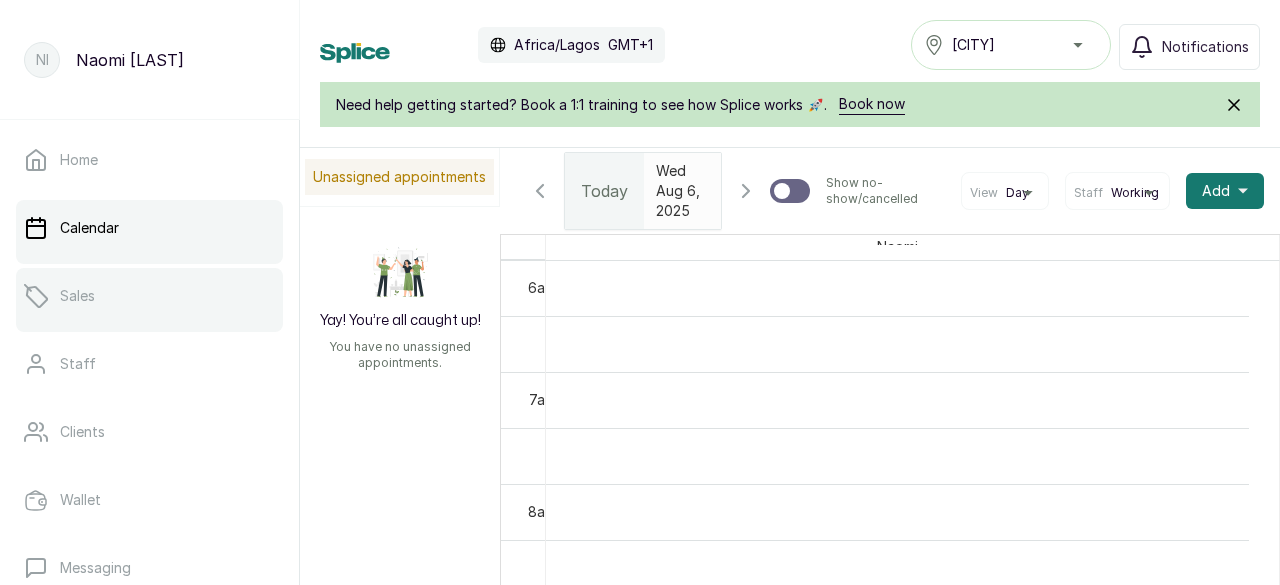 click on "Sales" at bounding box center (149, 296) 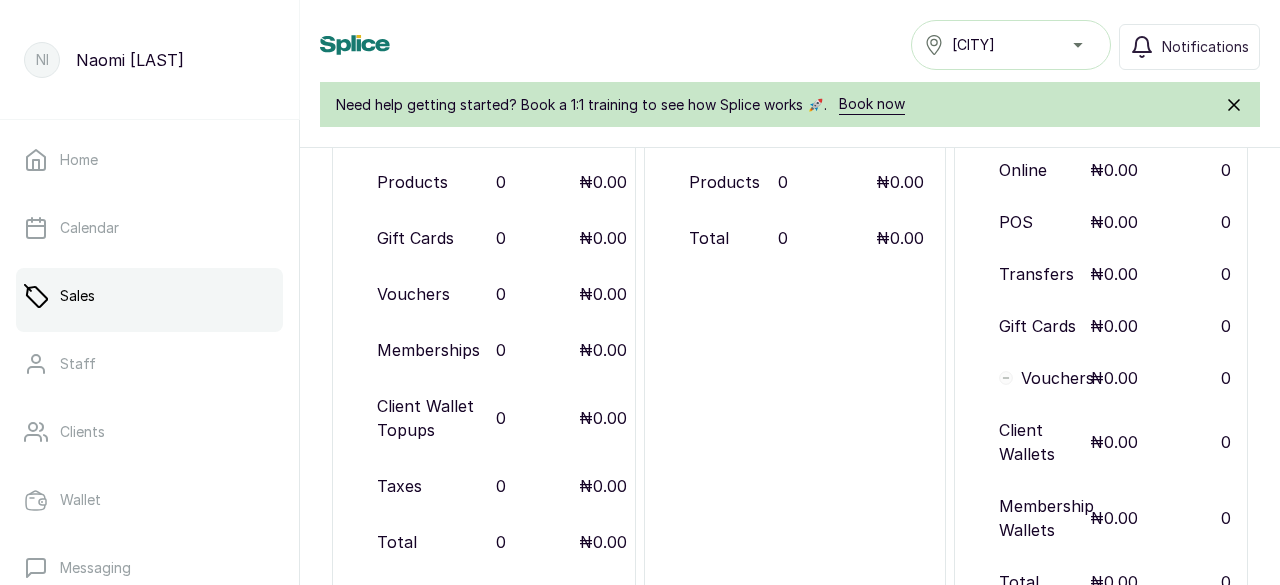 scroll, scrollTop: 426, scrollLeft: 0, axis: vertical 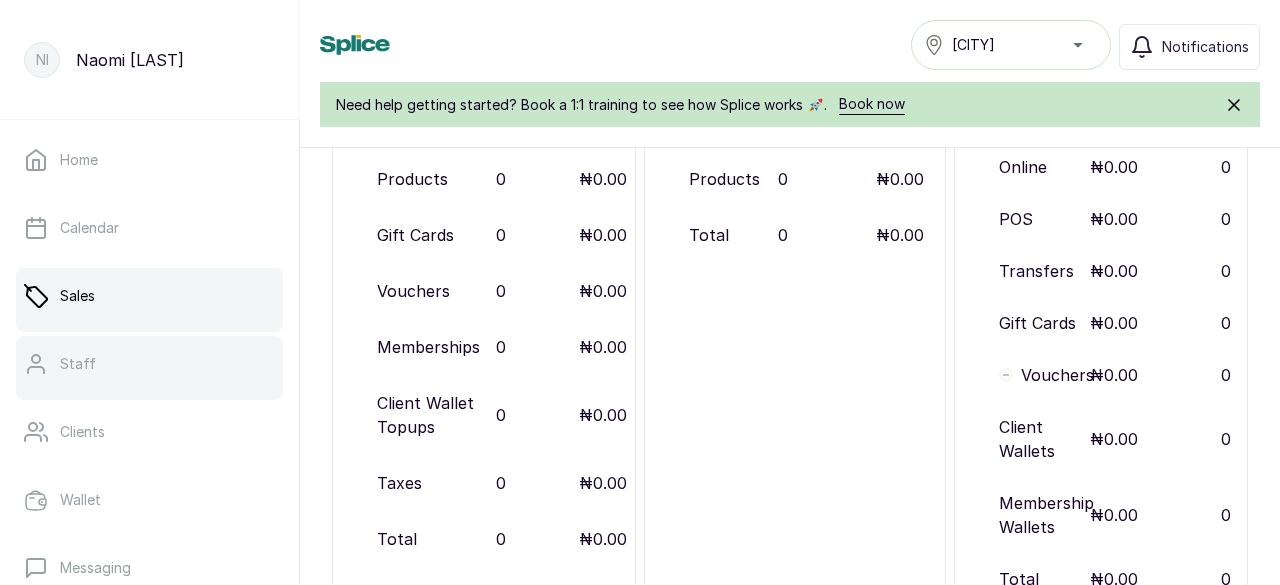 click on "Staff" at bounding box center (78, 364) 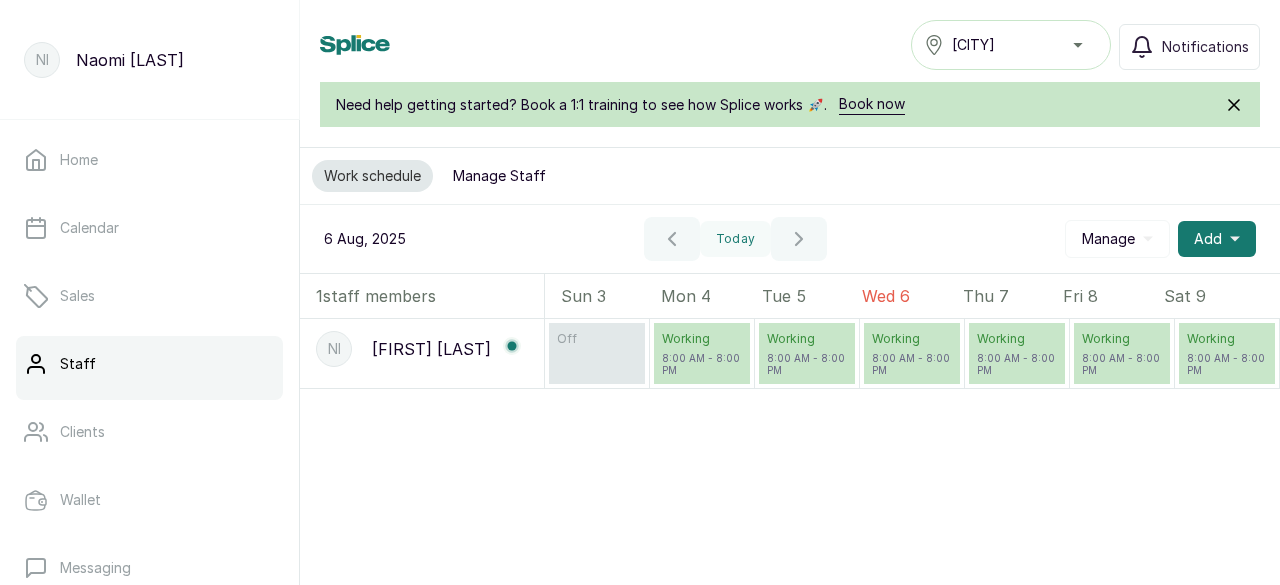 click on "Manage Staff" at bounding box center [499, 176] 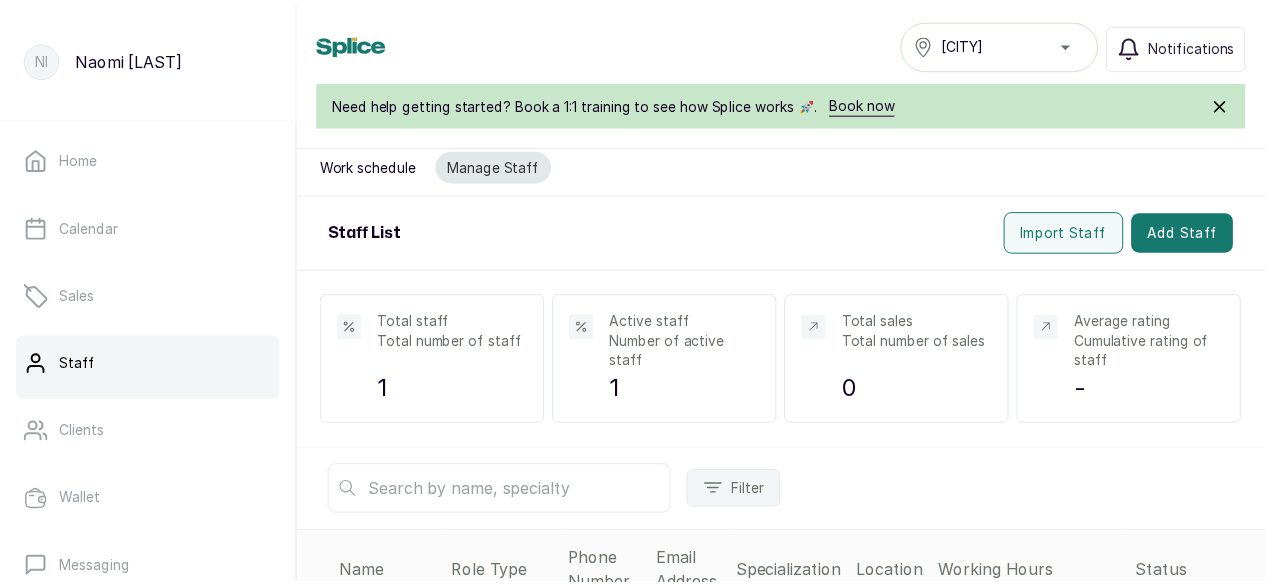scroll, scrollTop: 0, scrollLeft: 0, axis: both 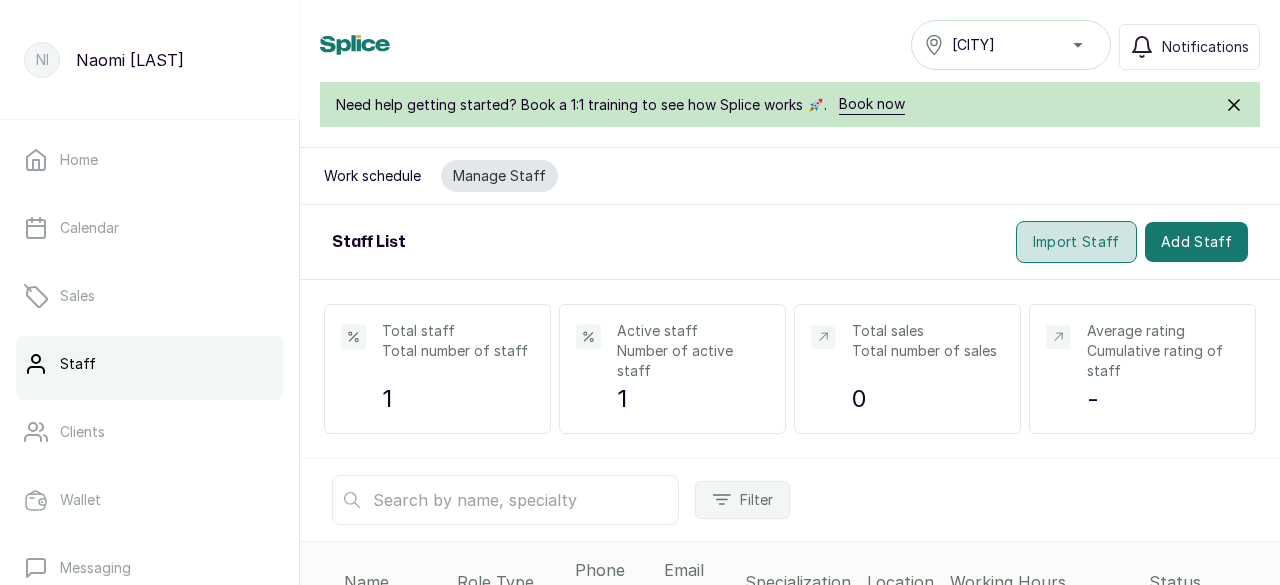 click on "Import Staff" at bounding box center (1076, 242) 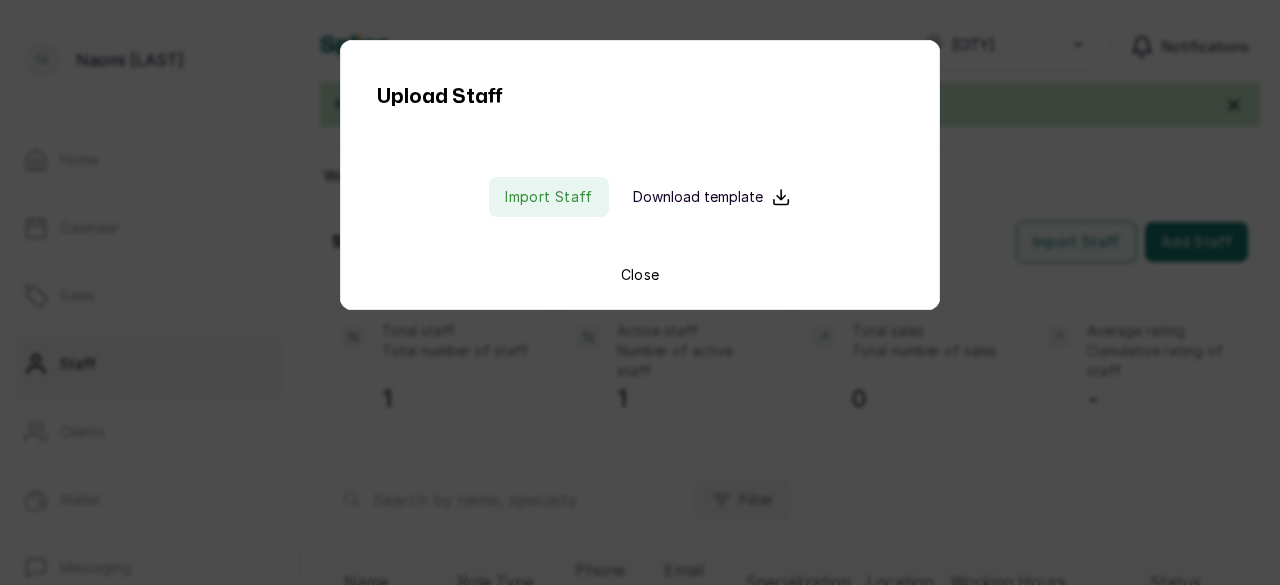 click on "Download template" at bounding box center [698, 197] 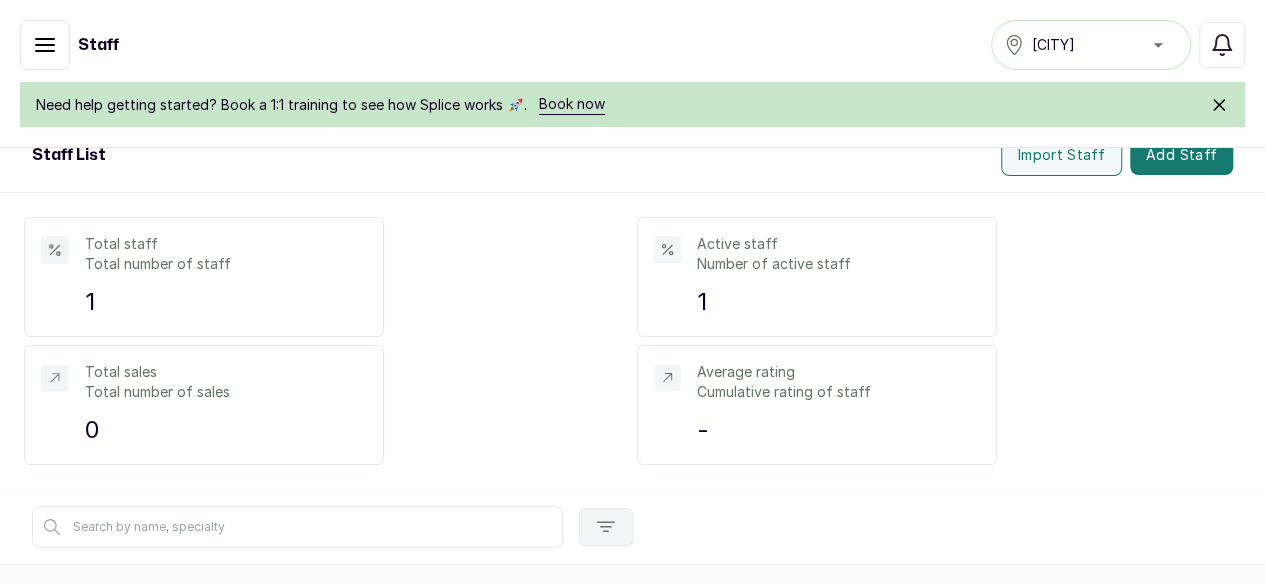 scroll, scrollTop: 93, scrollLeft: 0, axis: vertical 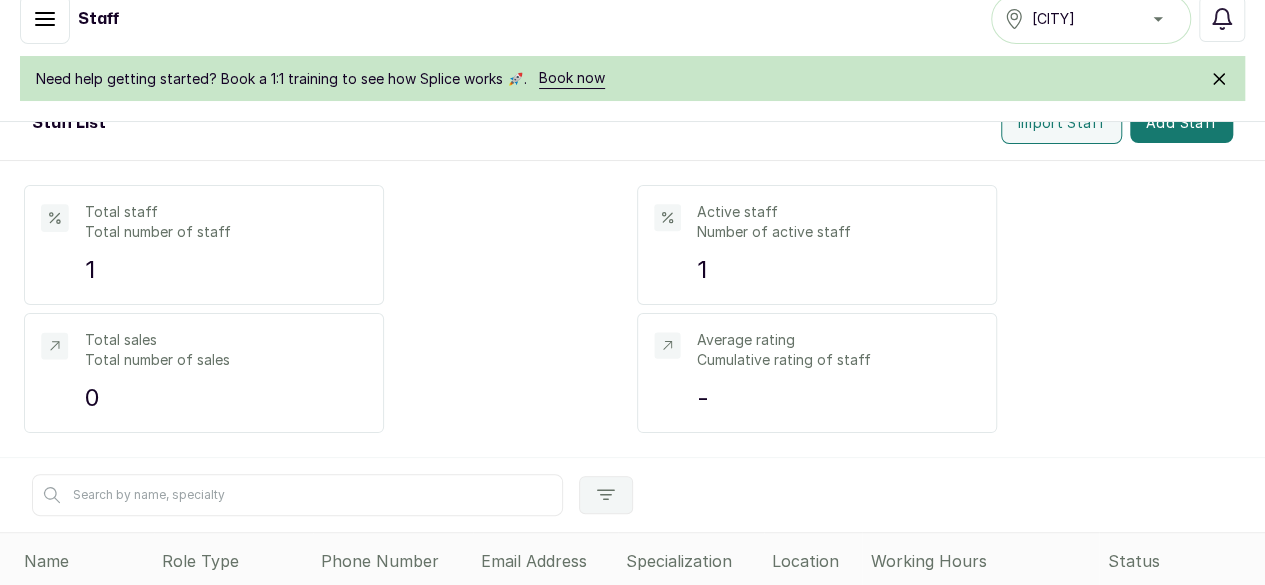 click on "Clients" at bounding box center (0, 0) 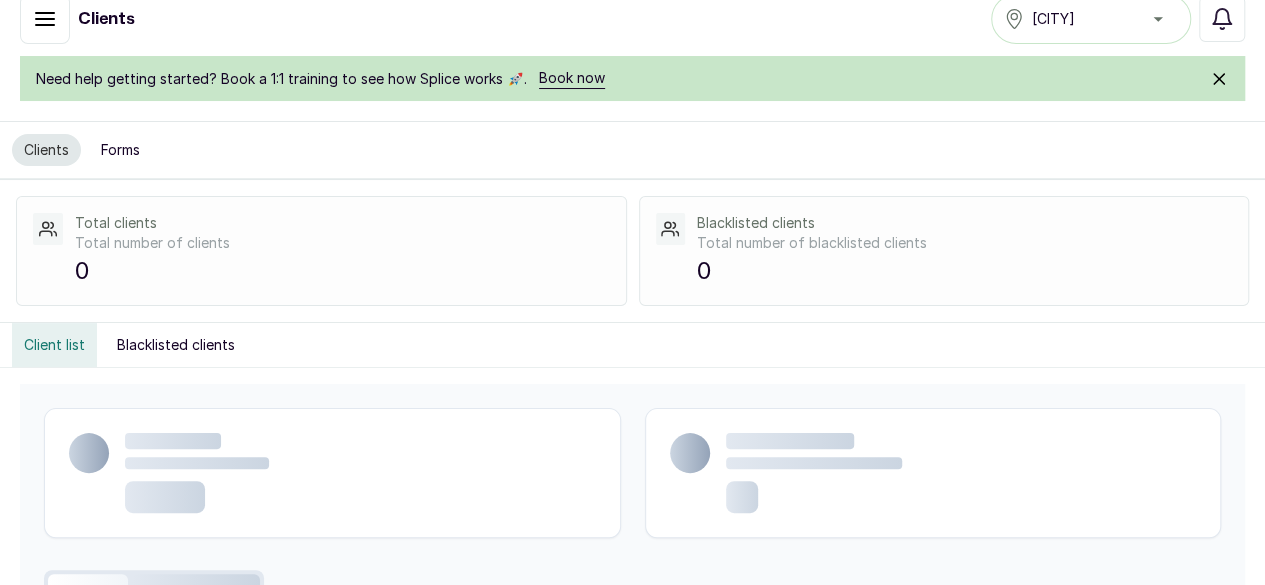 scroll, scrollTop: 0, scrollLeft: 0, axis: both 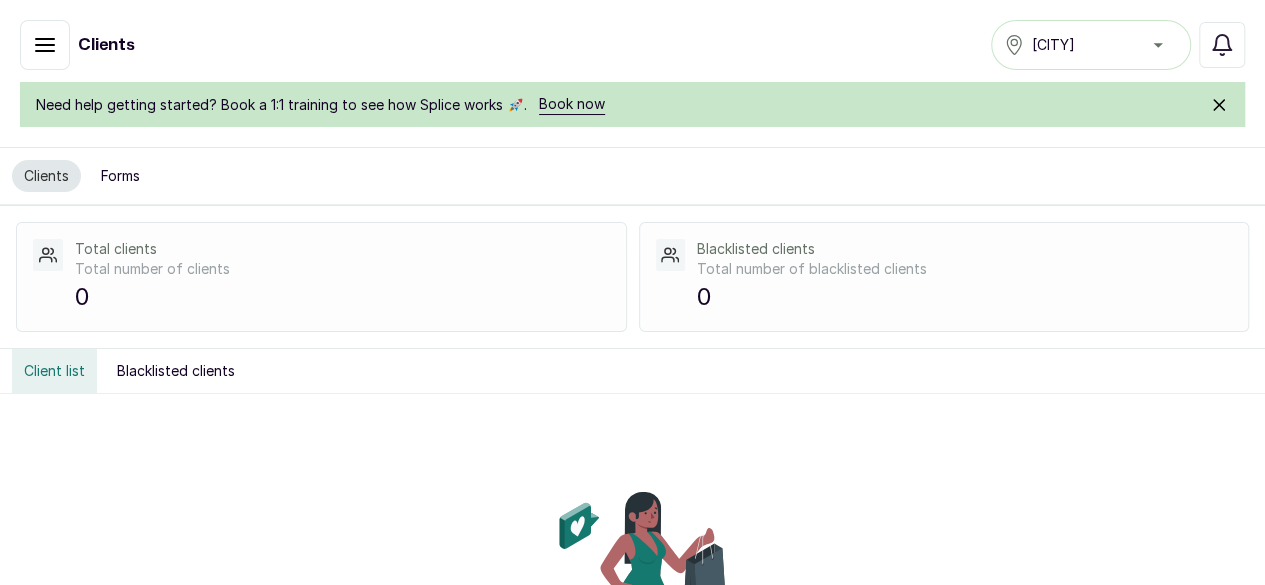 click on "Wallet" at bounding box center [0, 0] 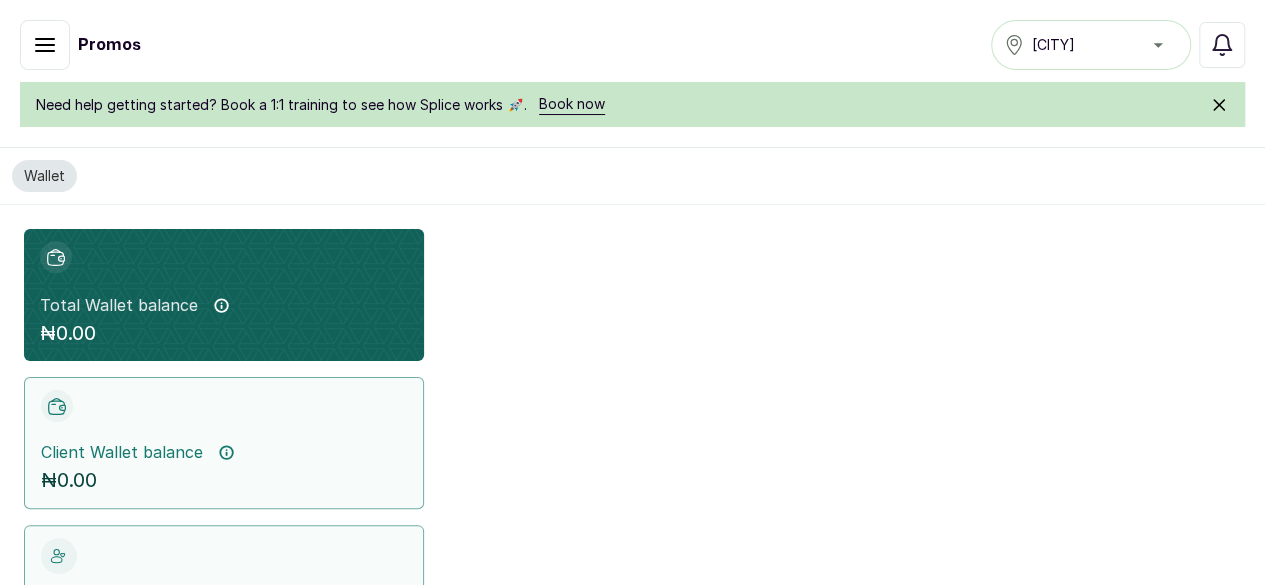 scroll, scrollTop: 48, scrollLeft: 0, axis: vertical 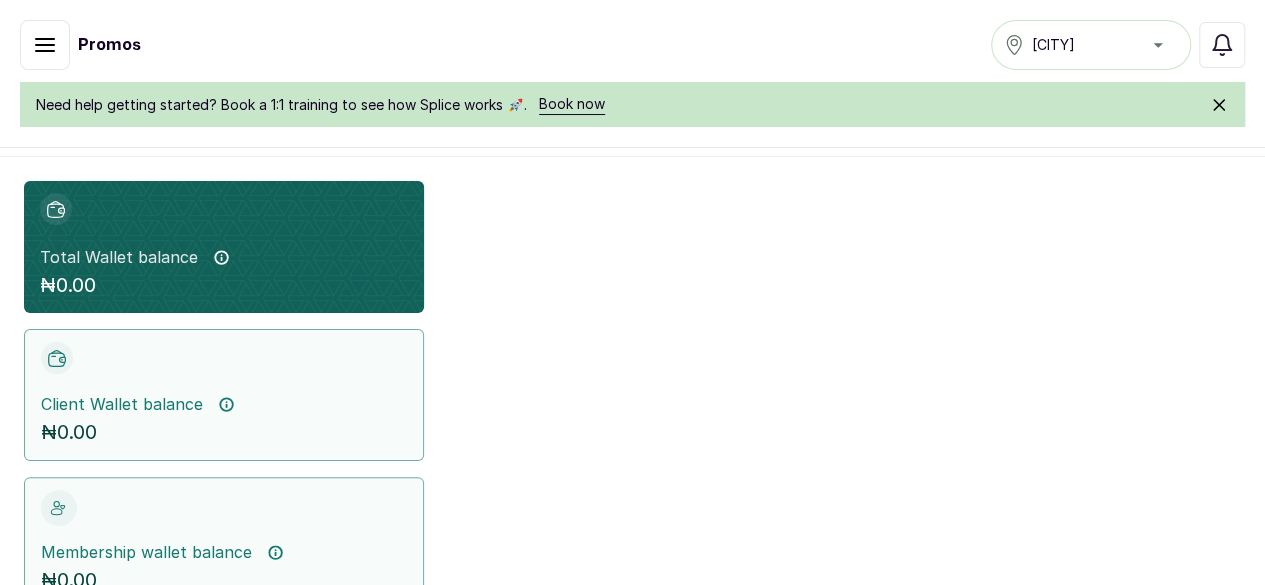 click on "Membership Wallet" at bounding box center (201, 656) 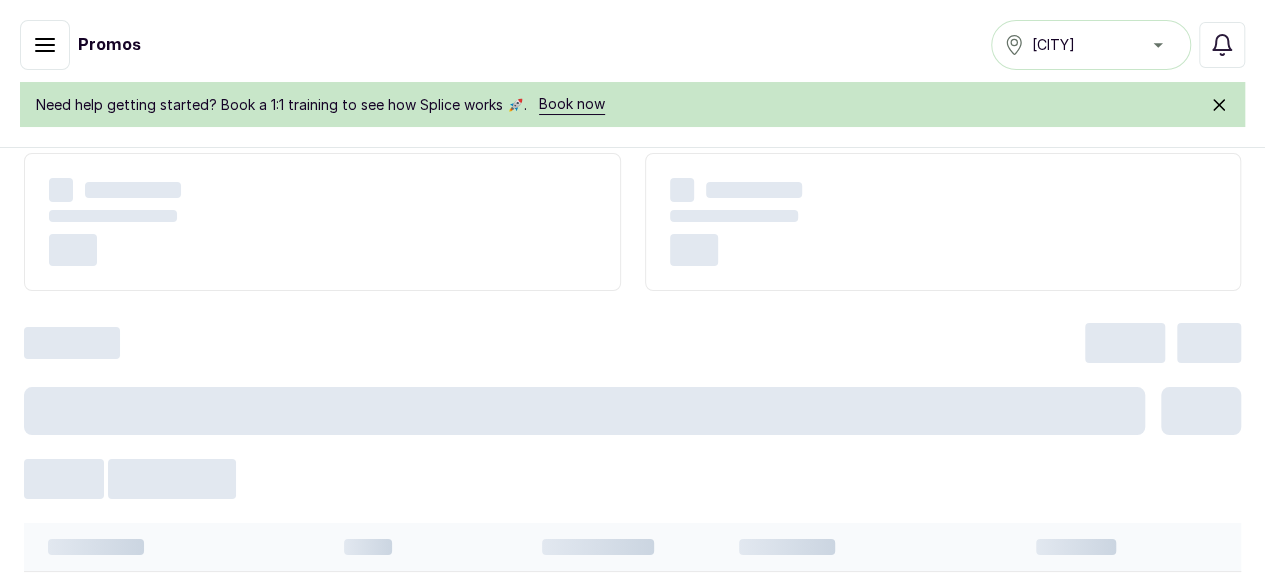 scroll, scrollTop: 48, scrollLeft: 0, axis: vertical 